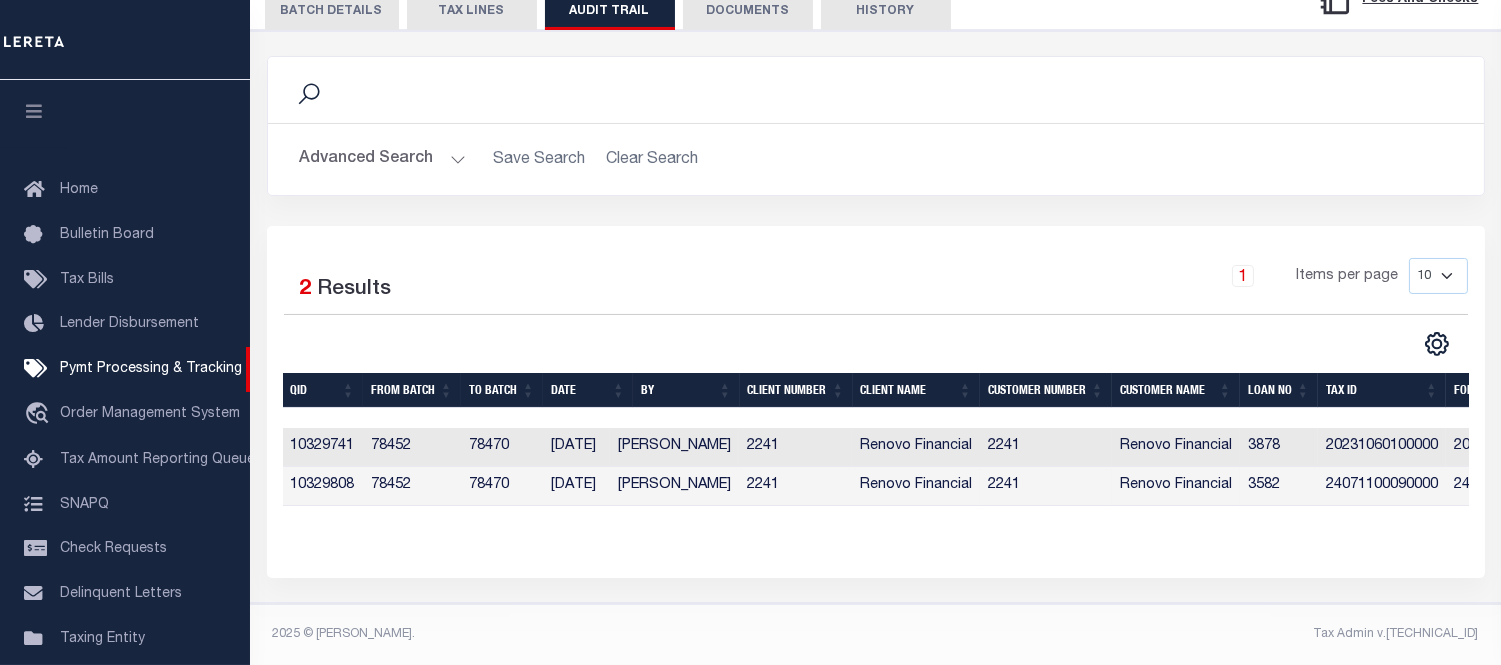 scroll, scrollTop: 366, scrollLeft: 0, axis: vertical 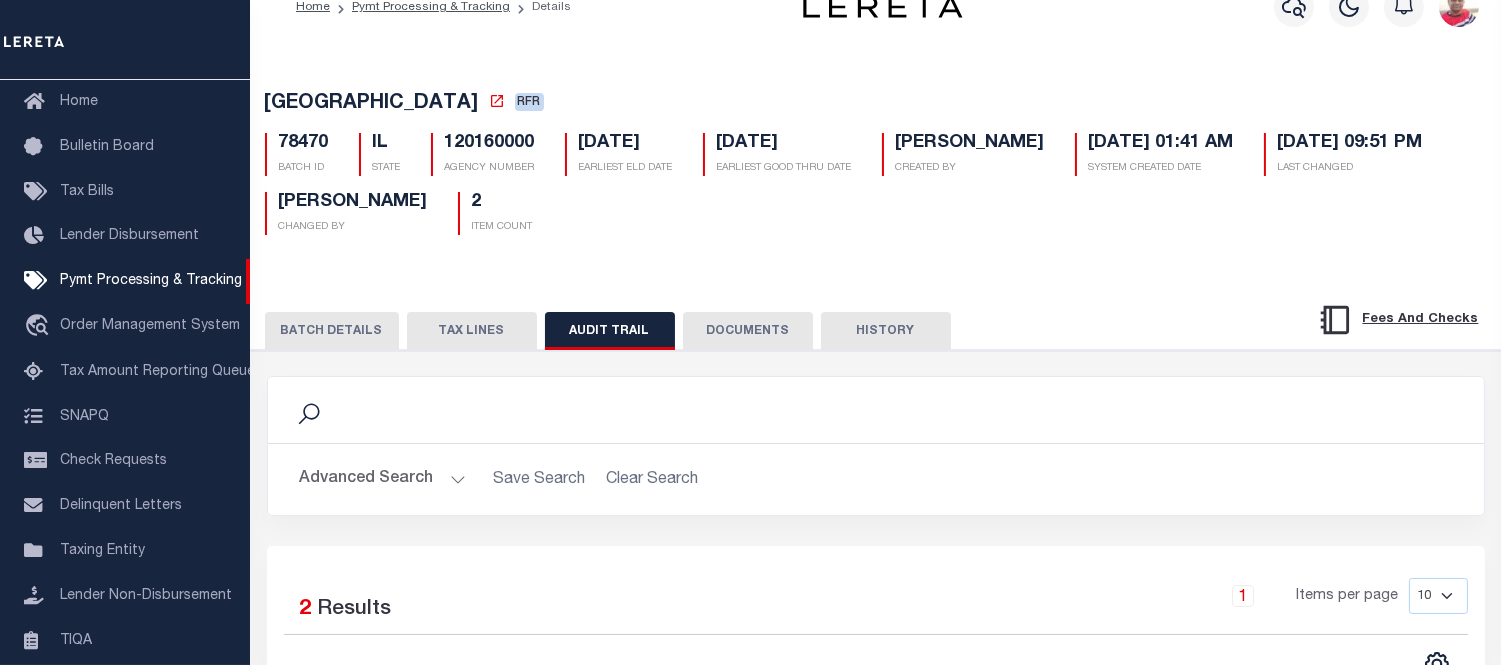 click on "TAX LINES" at bounding box center (472, 331) 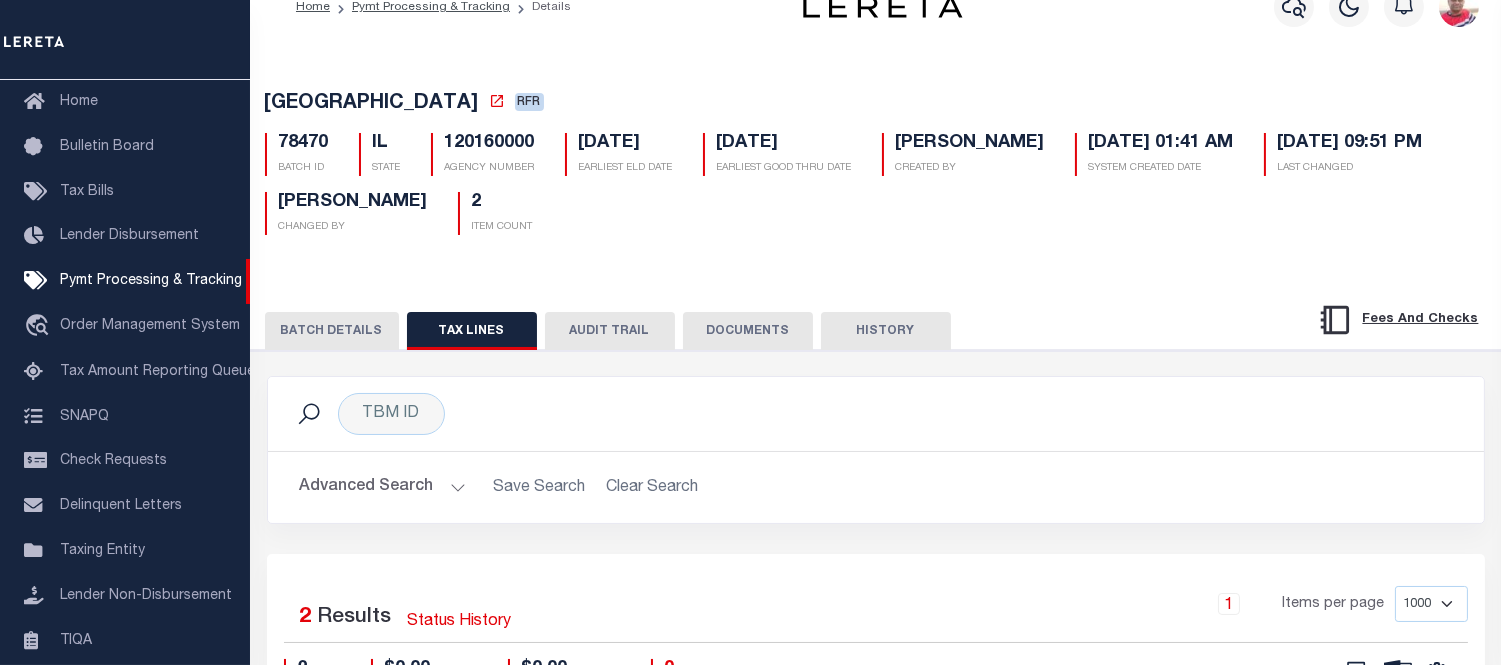 scroll, scrollTop: 406, scrollLeft: 0, axis: vertical 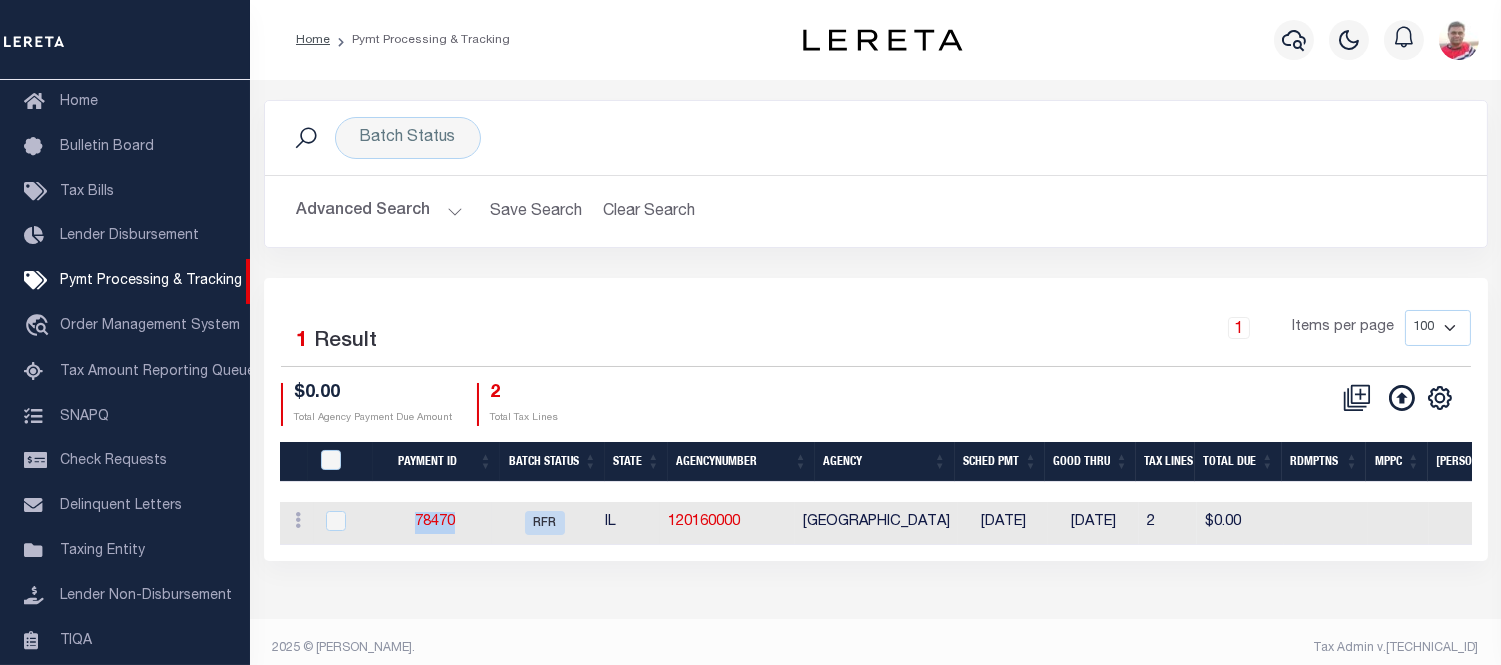 drag, startPoint x: 402, startPoint y: 517, endPoint x: 495, endPoint y: 524, distance: 93.26307 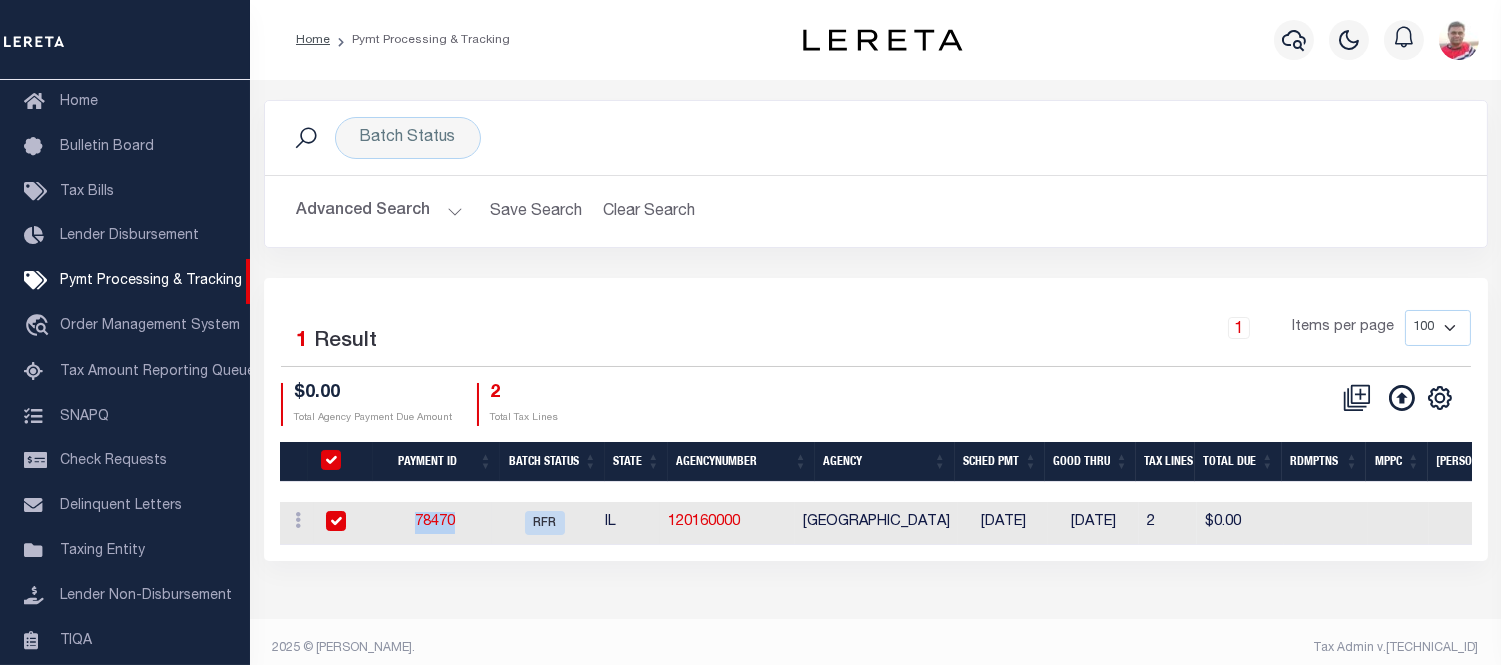 checkbox on "true" 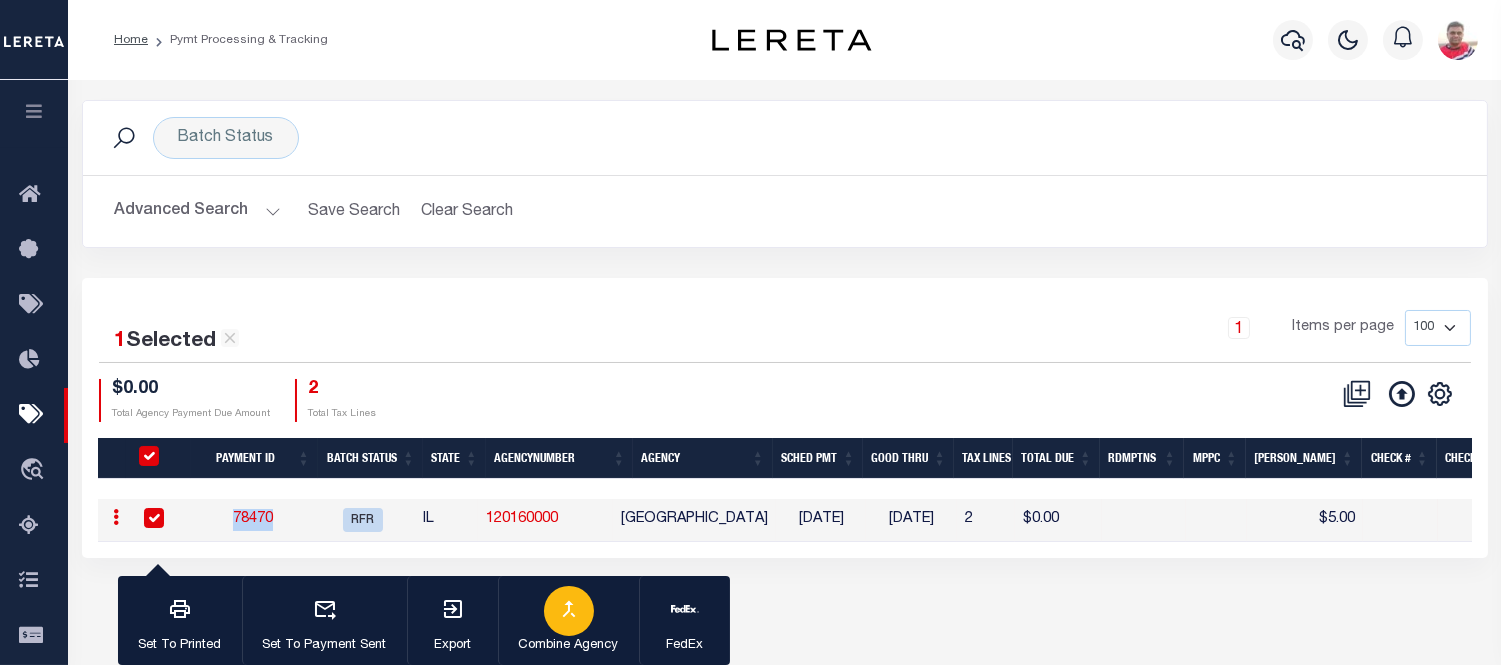 copy on "78470" 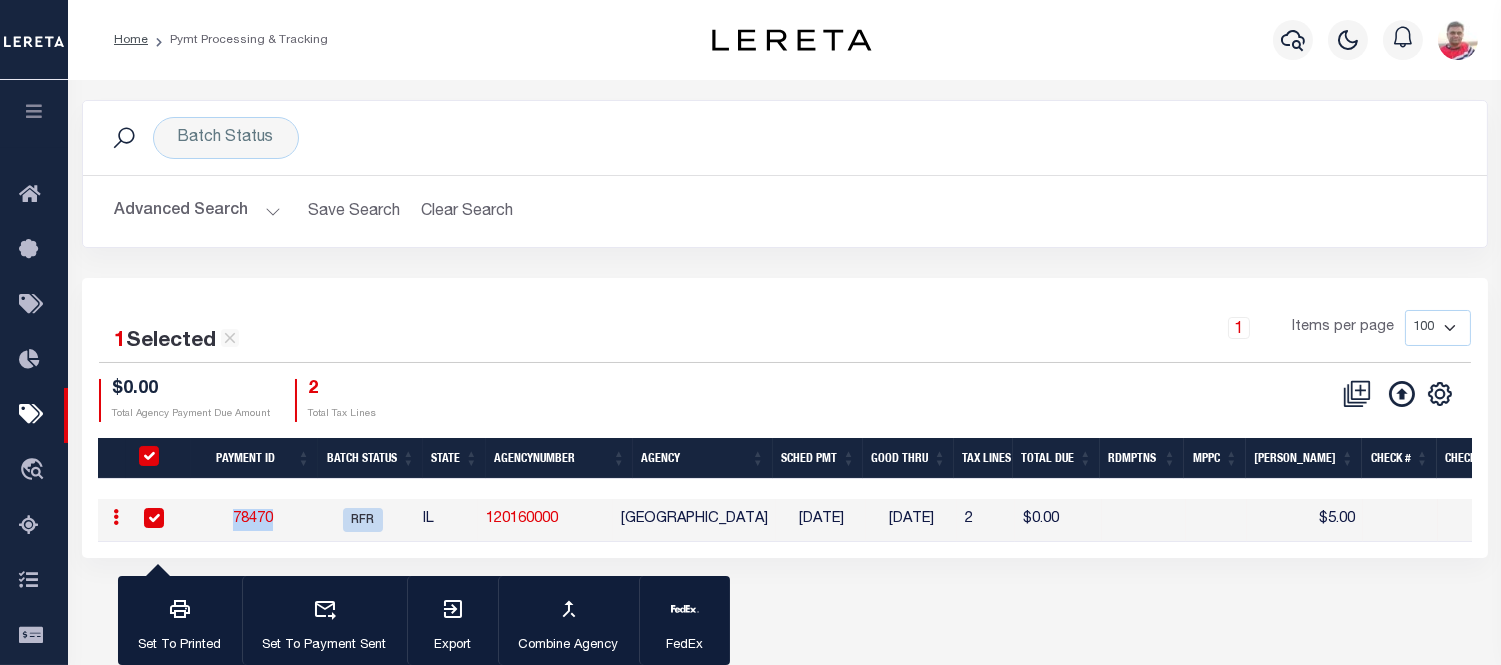 scroll, scrollTop: 222, scrollLeft: 0, axis: vertical 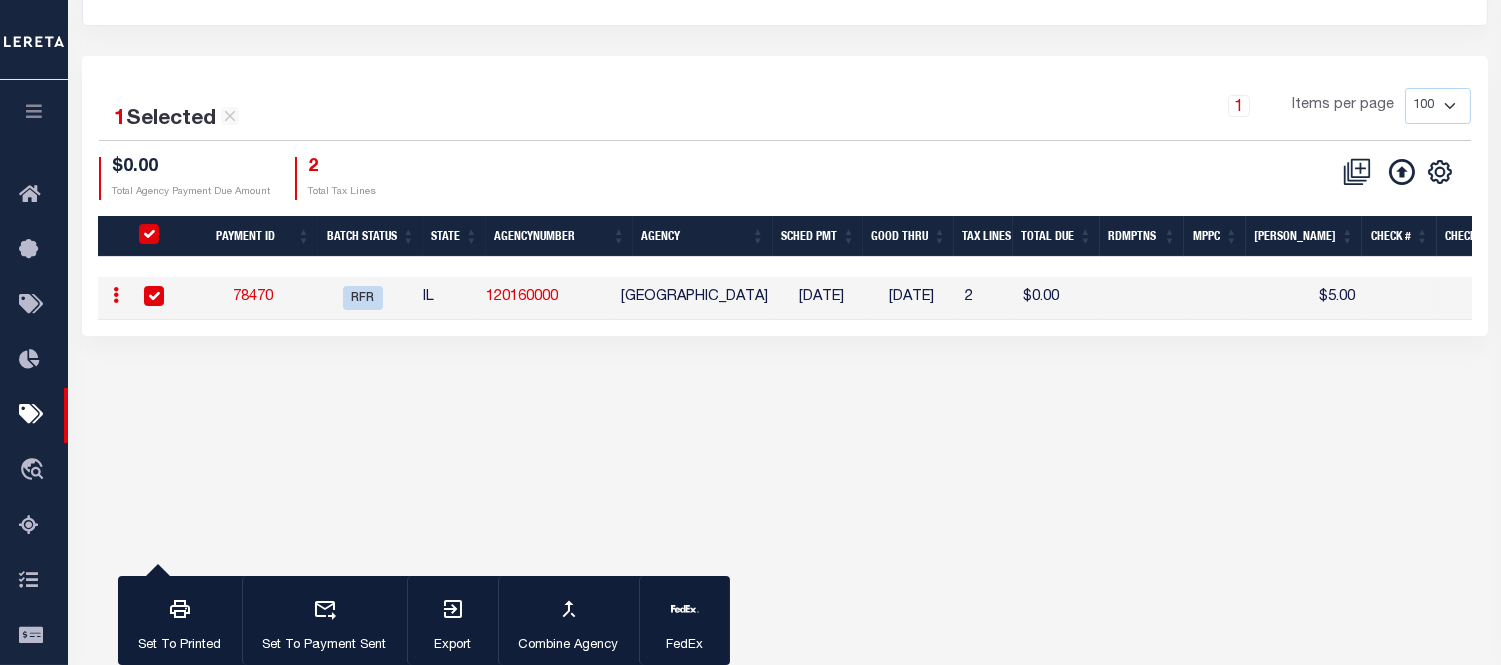 click on "Home Pymt Processing & Tracking
Profile" at bounding box center (750, 308) 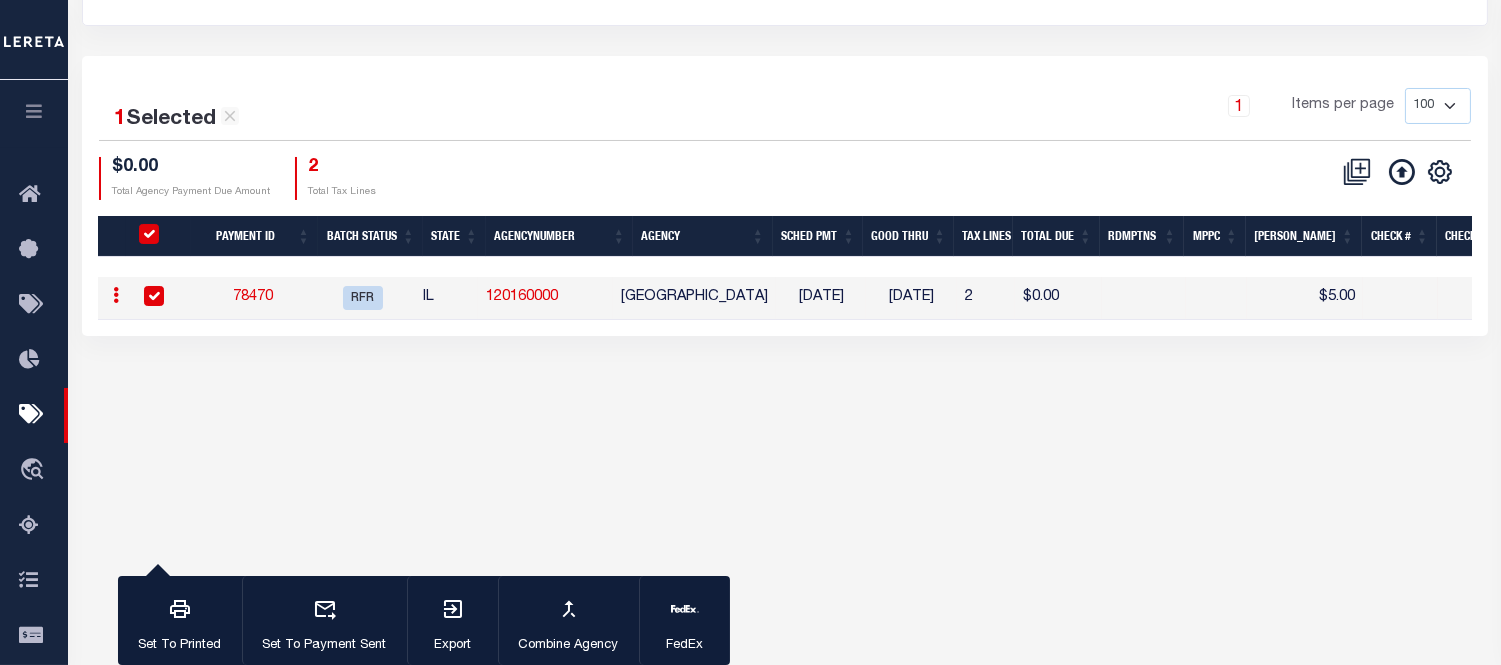 click at bounding box center (117, 295) 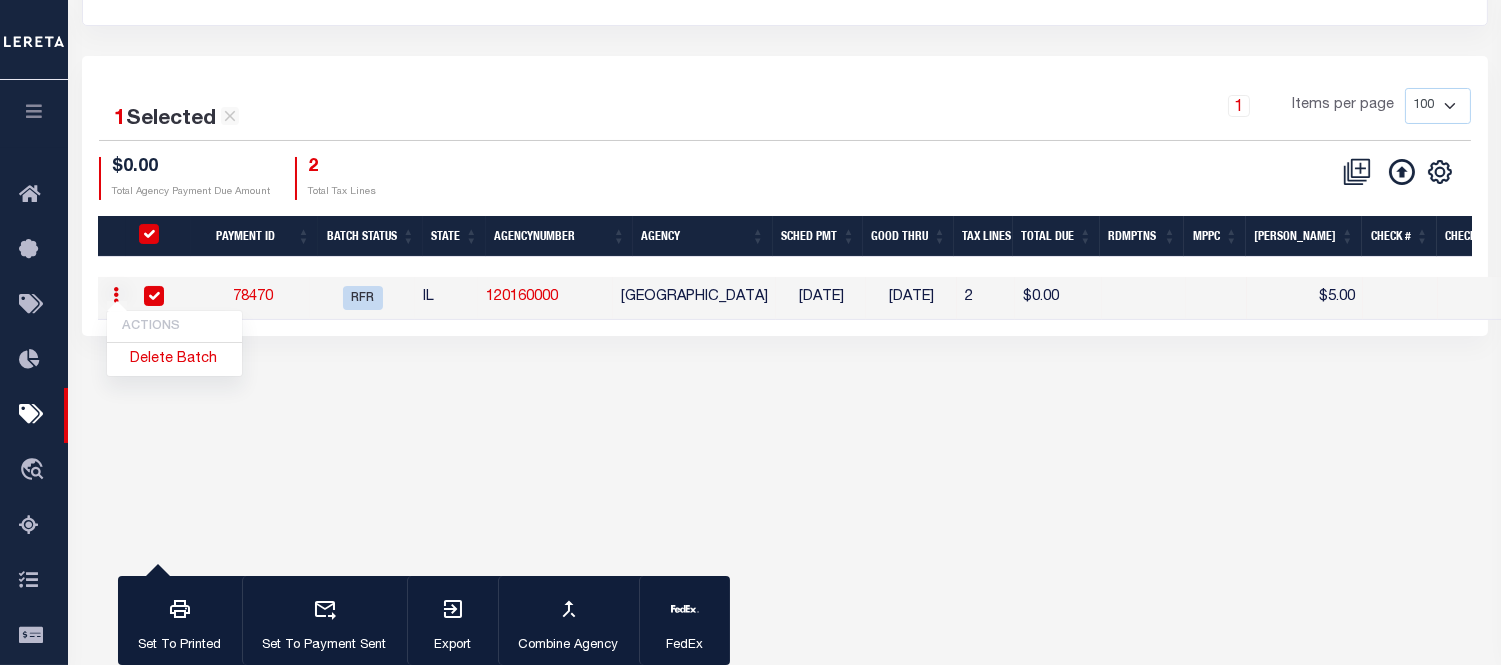 click on "Batch Status
Search
Advanced Search
Save Search Clear Search
PayeeSearchTable_dynamictable_____DefaultSaveFilter
Equals Equals 78470" at bounding box center (784, 127) 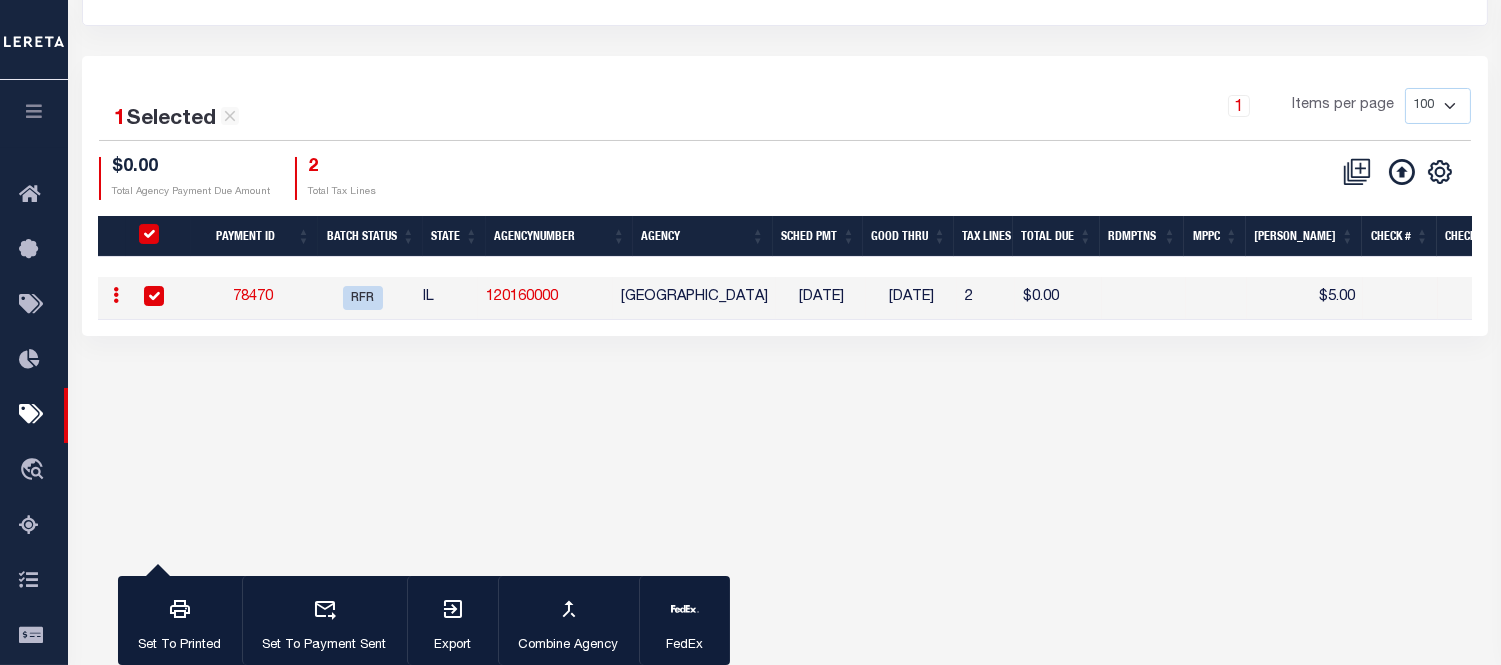 scroll, scrollTop: 0, scrollLeft: 0, axis: both 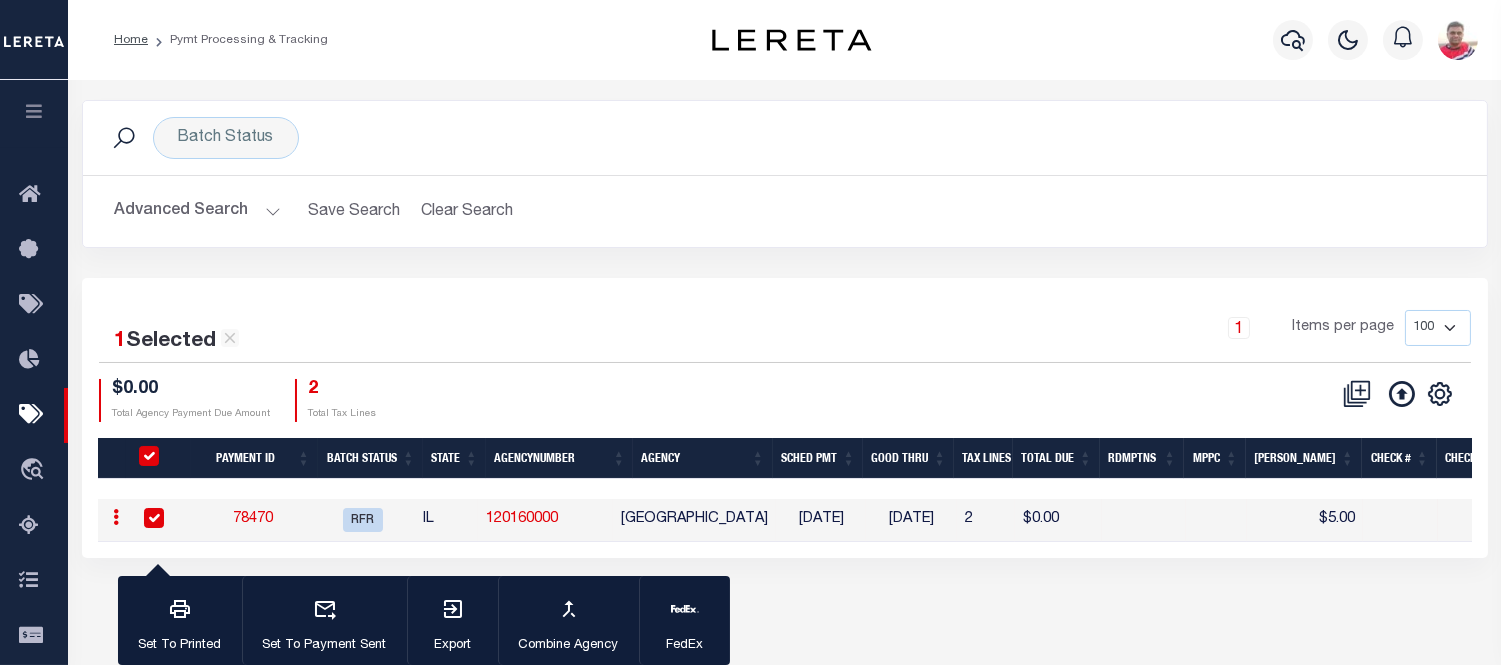 click on "78470" at bounding box center (253, 519) 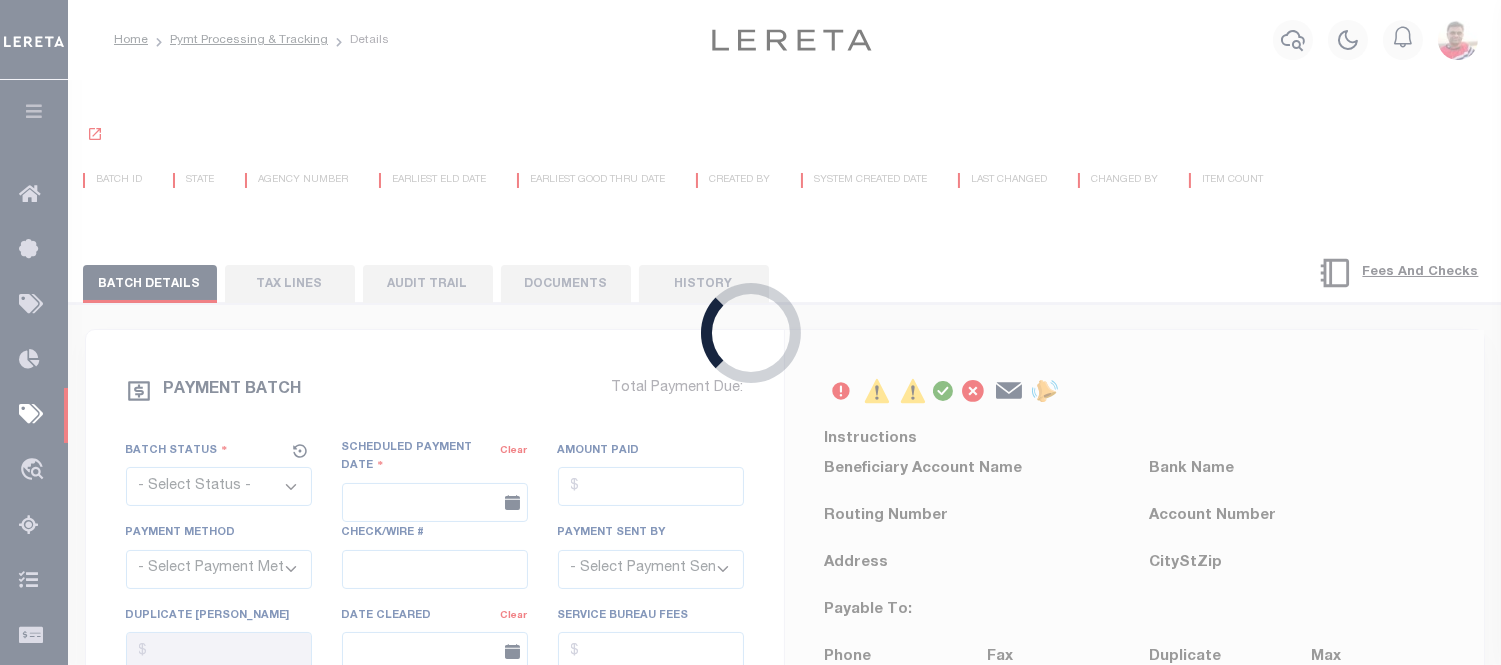 select on "RFR" 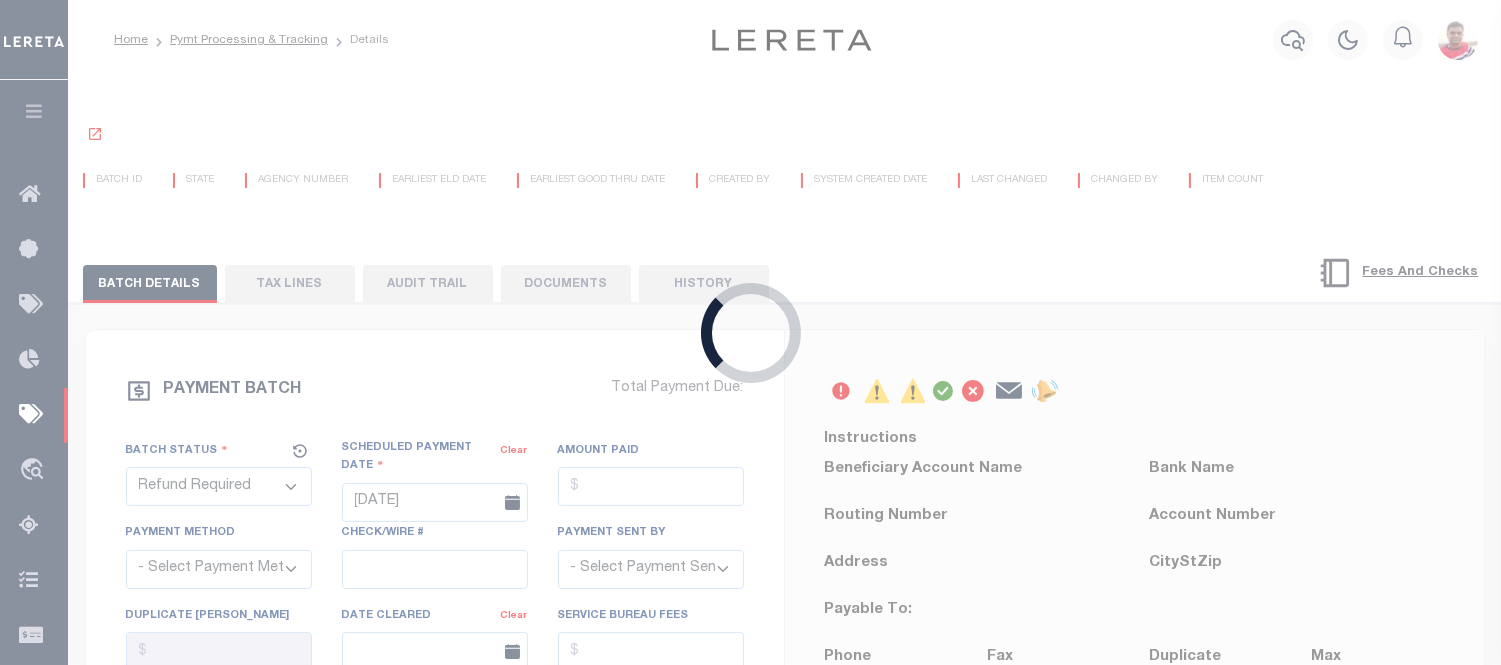 radio on "true" 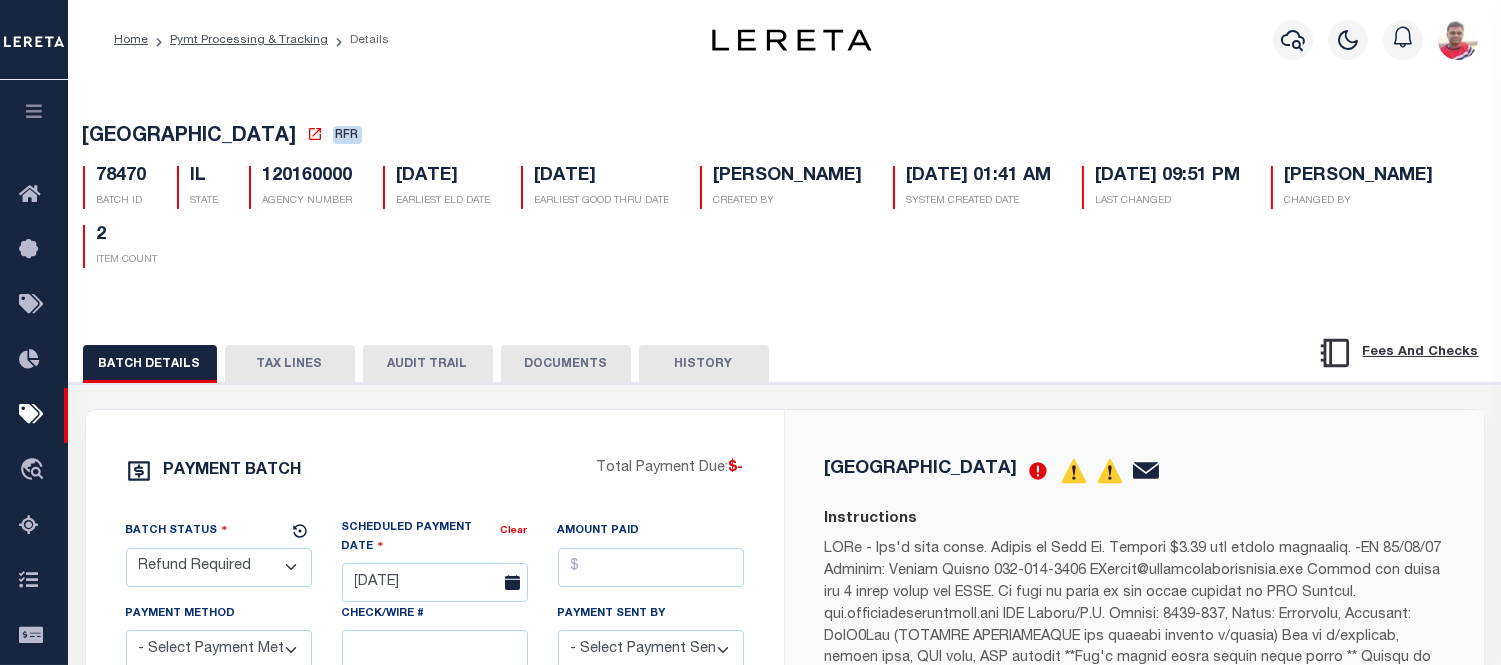 click on "TAX LINES" at bounding box center (290, 364) 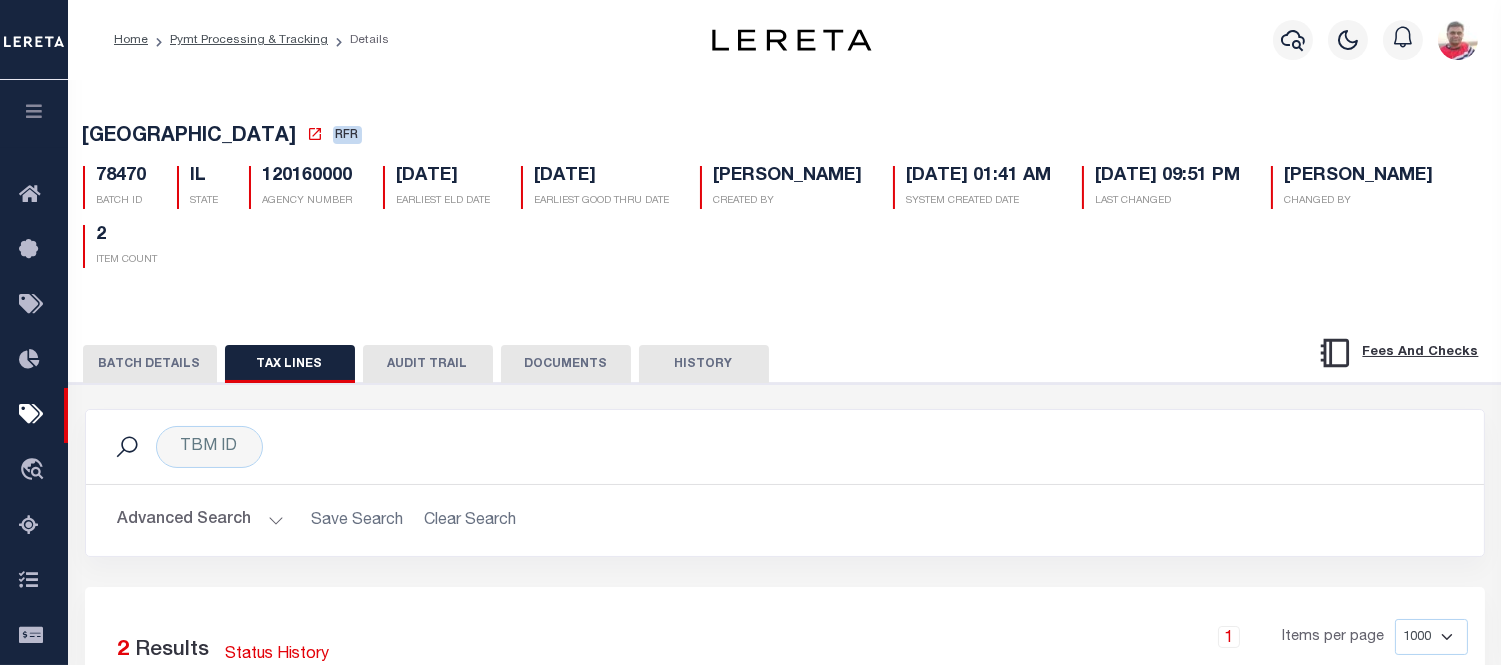 scroll, scrollTop: 333, scrollLeft: 0, axis: vertical 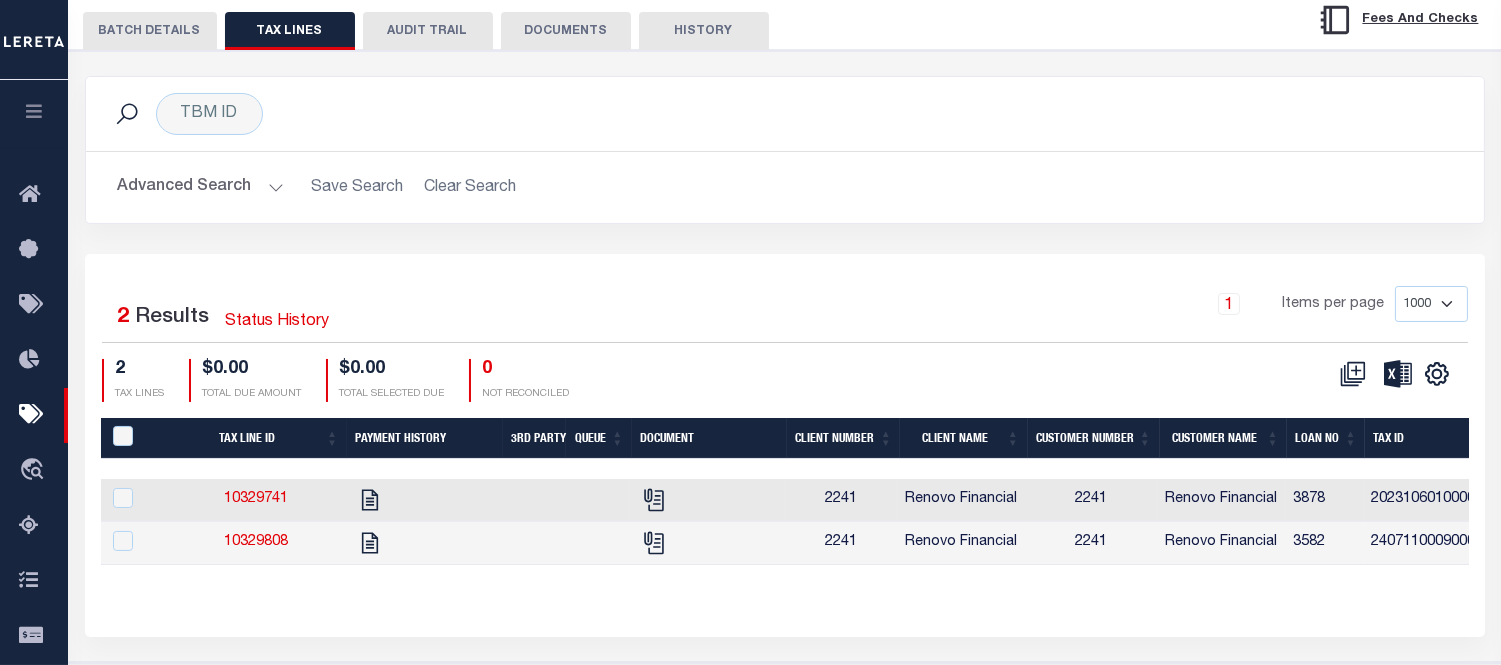click on "AUDIT TRAIL" at bounding box center (428, 31) 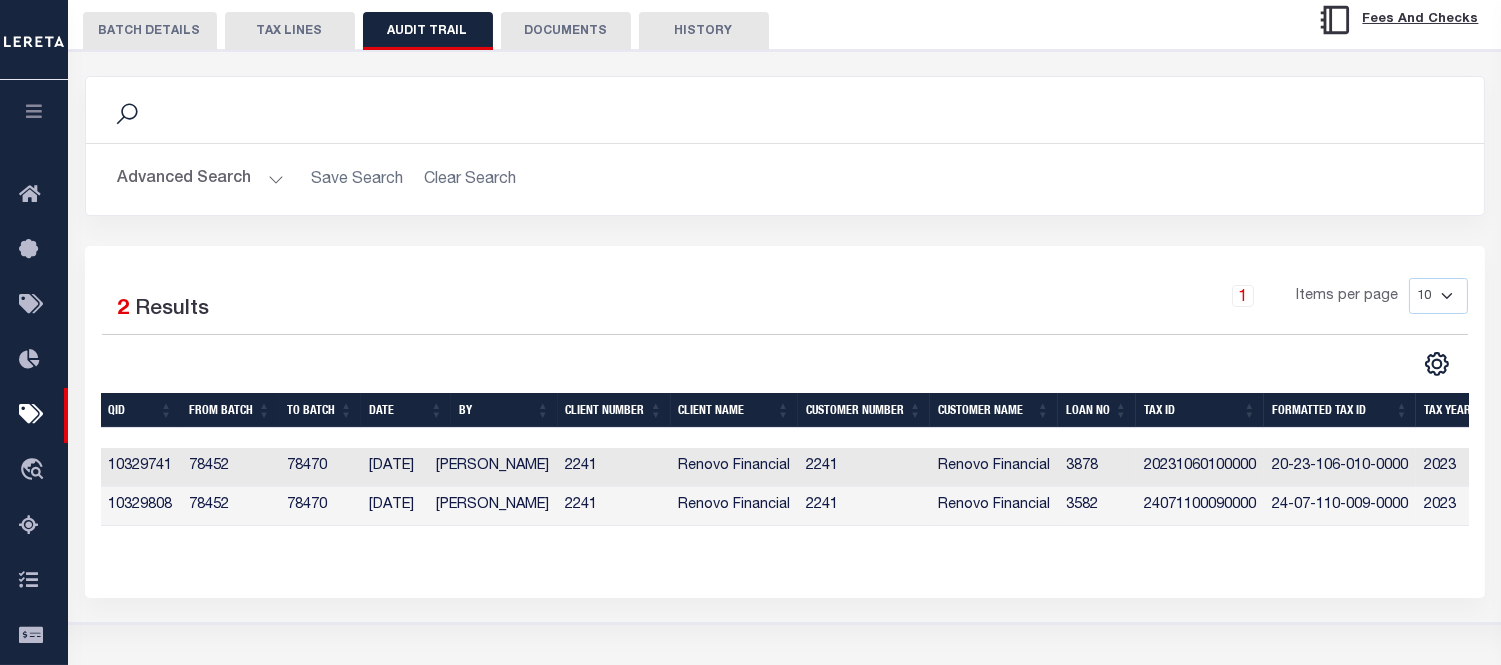 scroll, scrollTop: 0, scrollLeft: 28, axis: horizontal 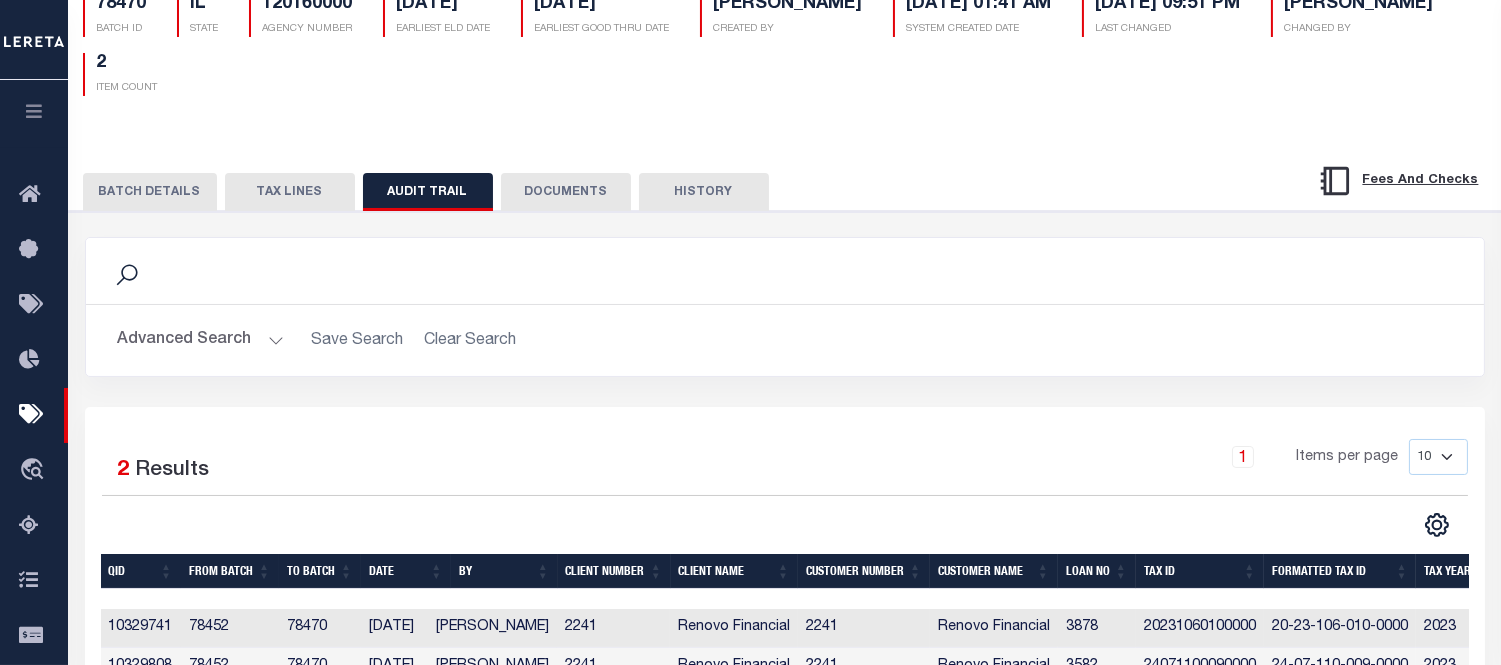 click on "TAX LINES" at bounding box center [290, 192] 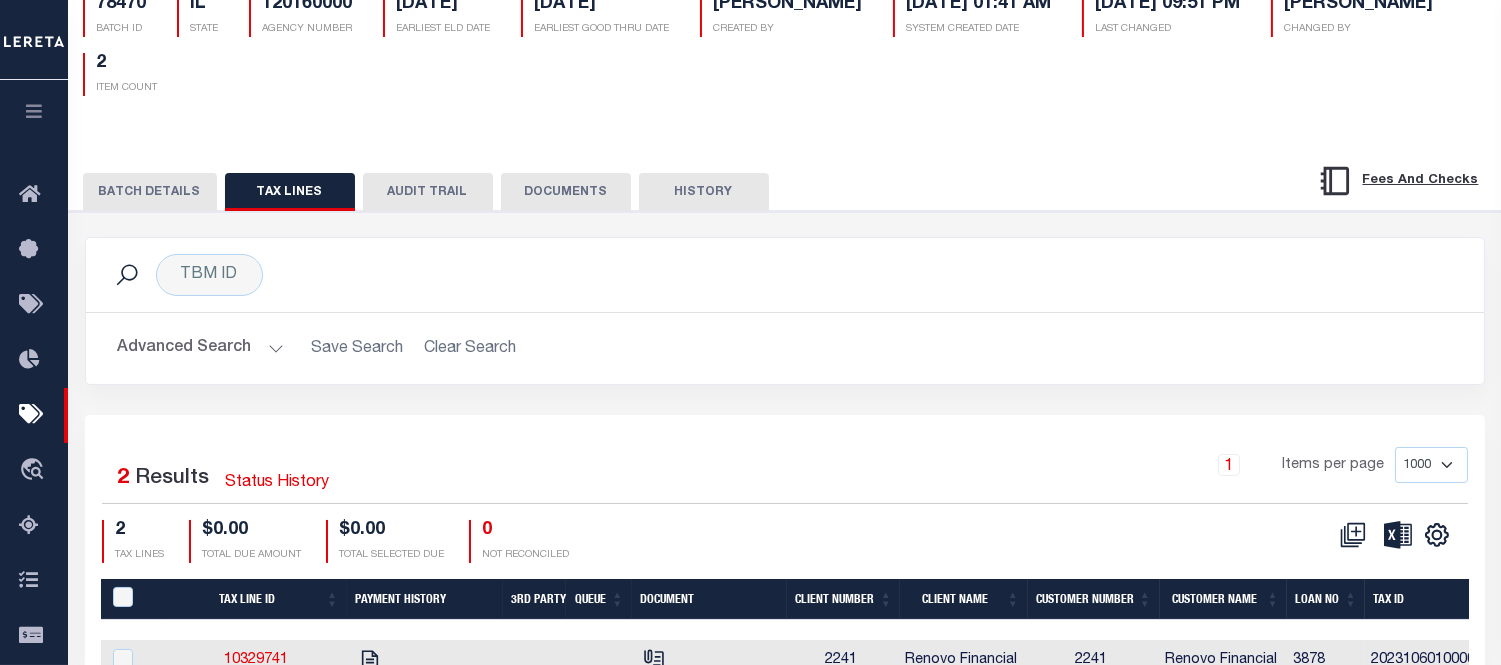 scroll, scrollTop: 394, scrollLeft: 0, axis: vertical 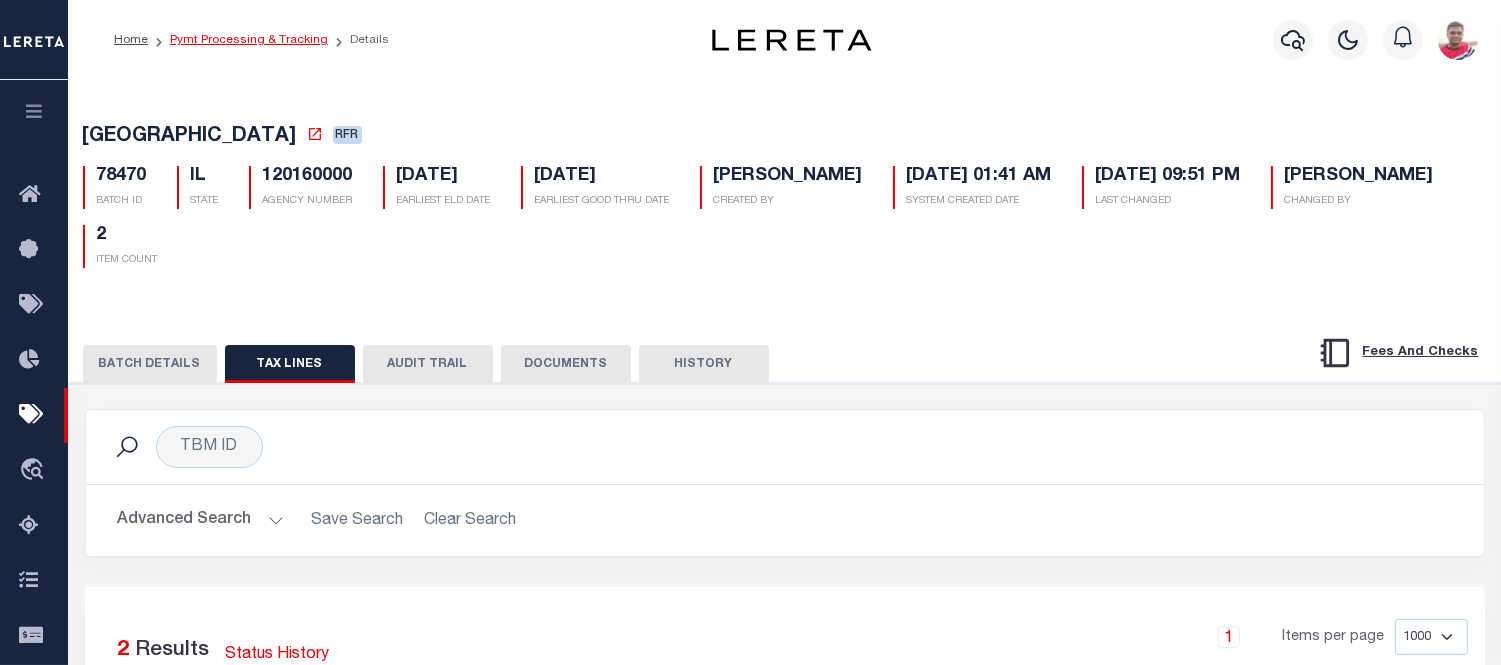 click on "Pymt Processing & Tracking" at bounding box center [249, 40] 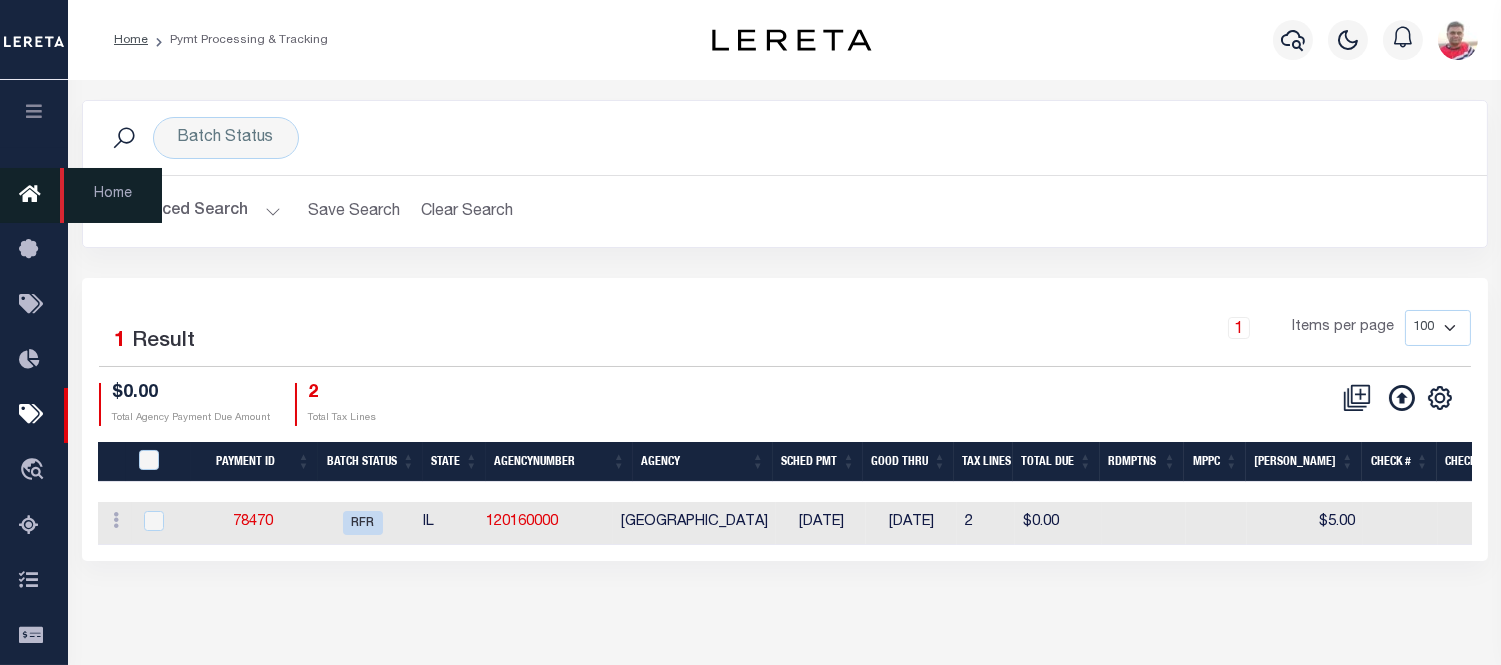click at bounding box center [34, 111] 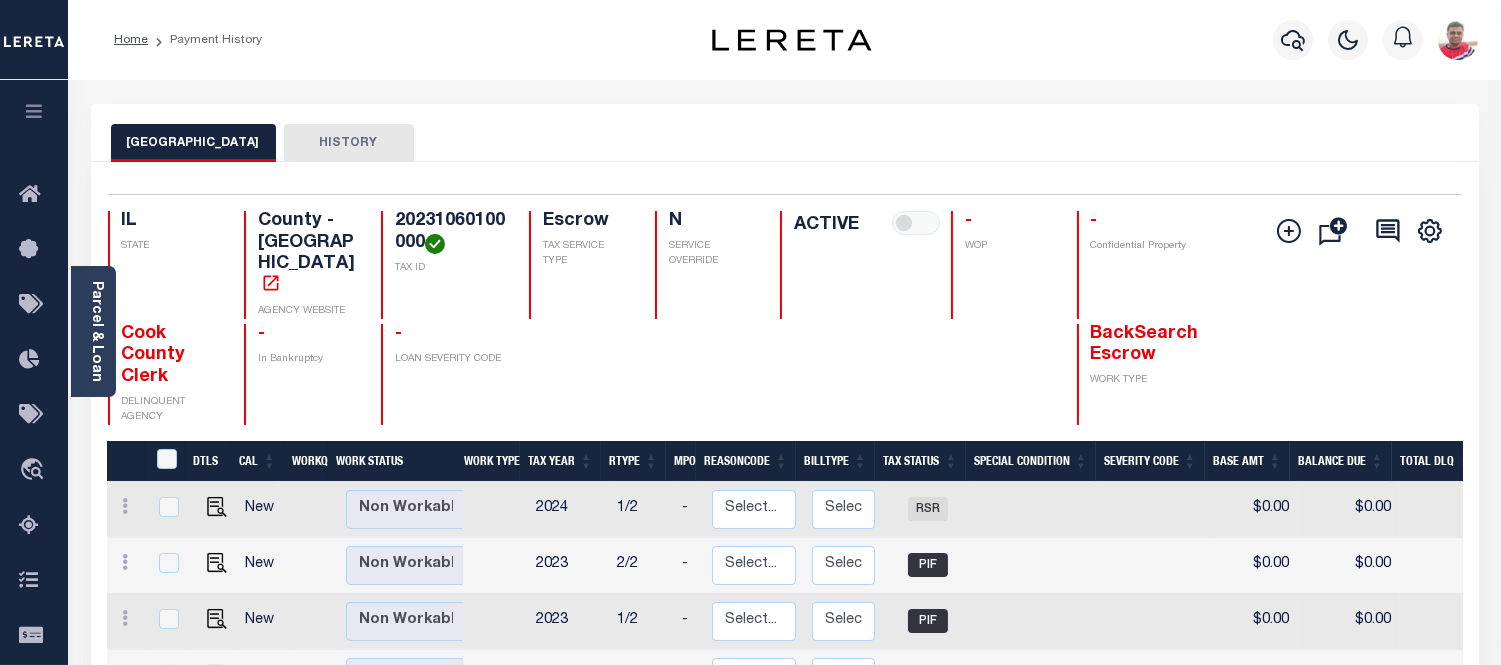 scroll, scrollTop: 111, scrollLeft: 0, axis: vertical 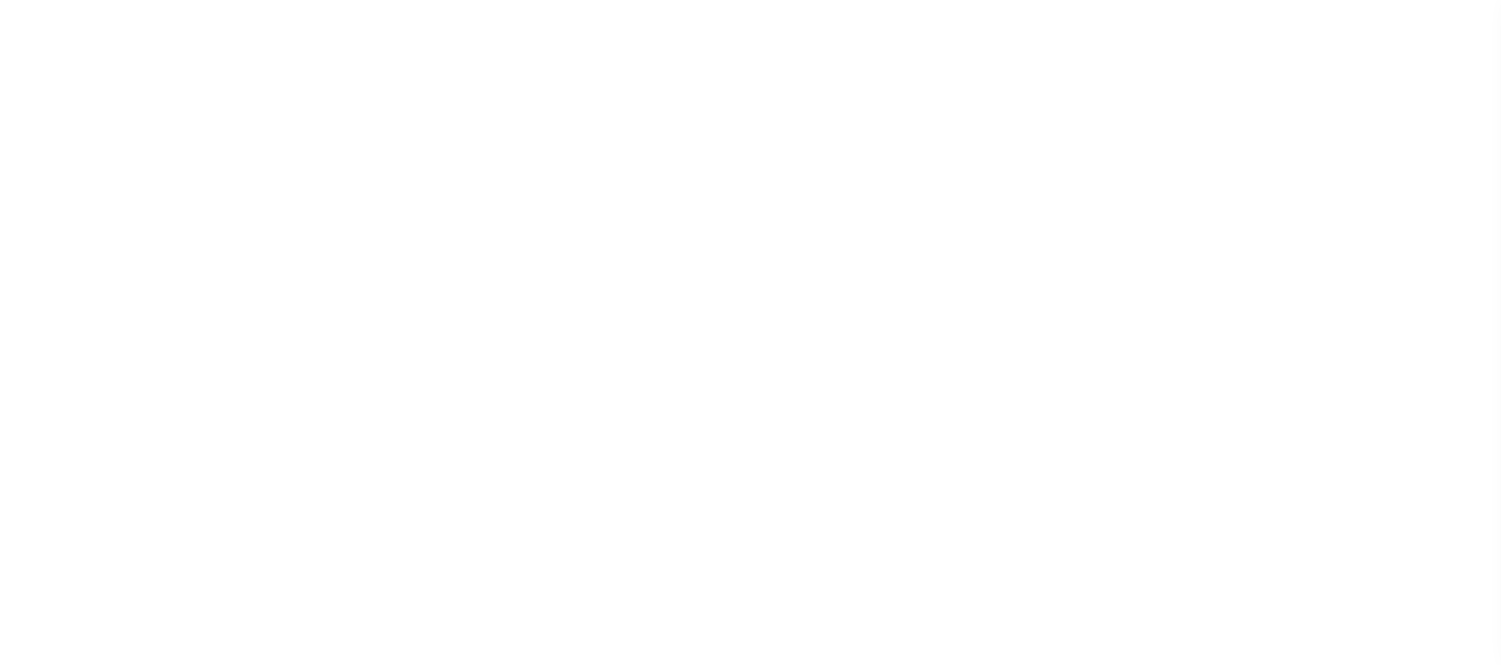 select on "PIF" 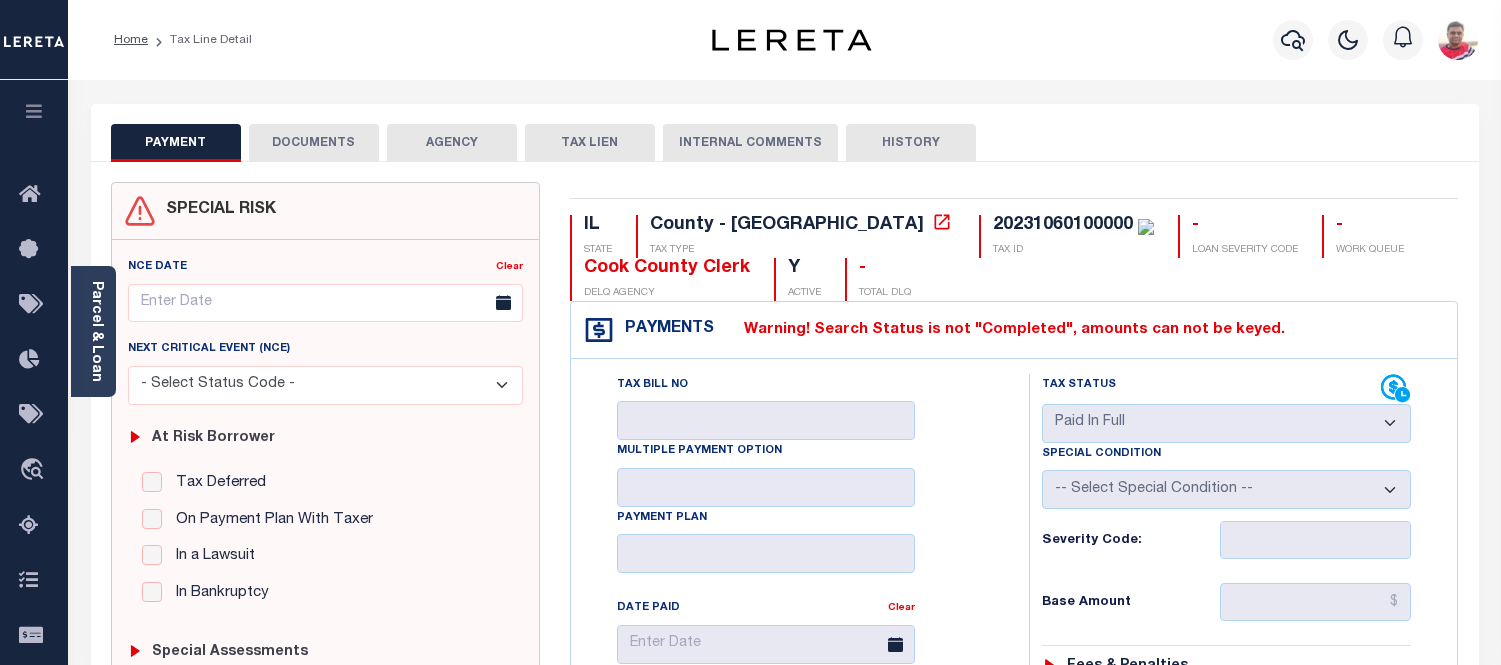 scroll, scrollTop: 0, scrollLeft: 0, axis: both 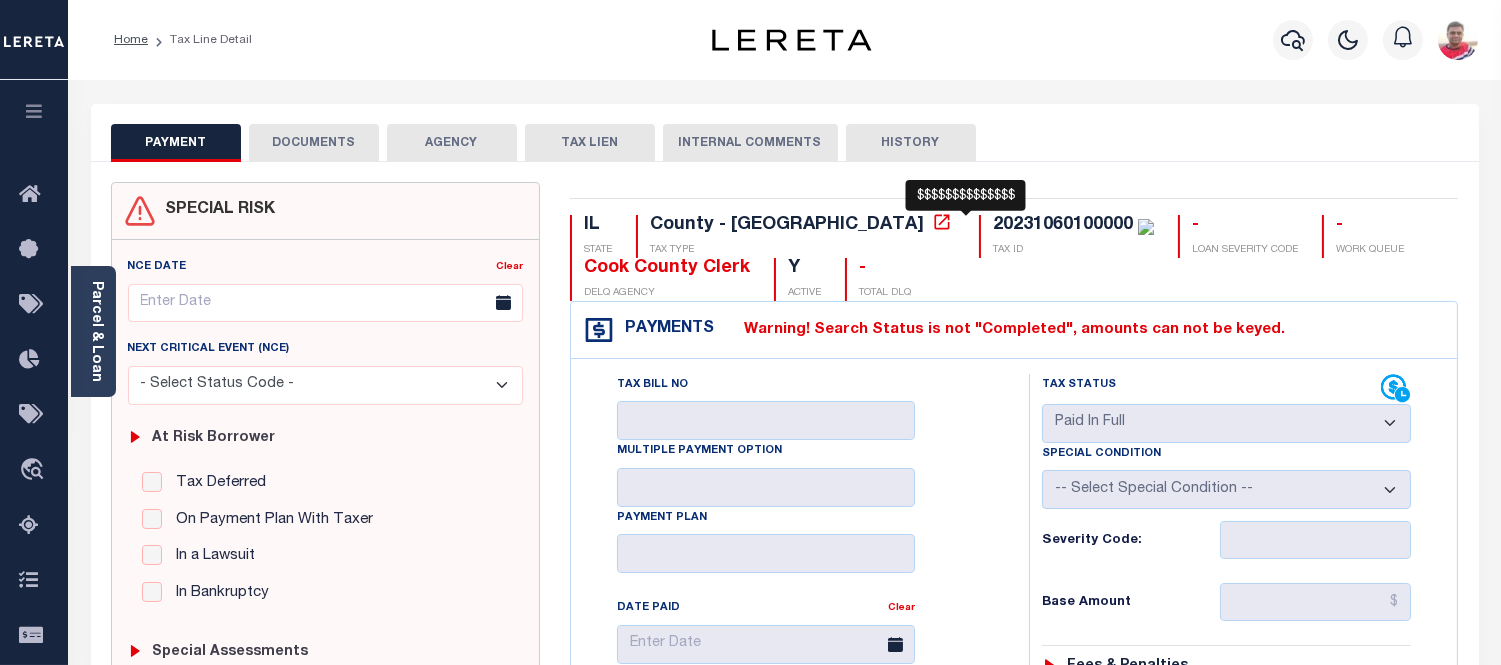click at bounding box center (1146, 227) 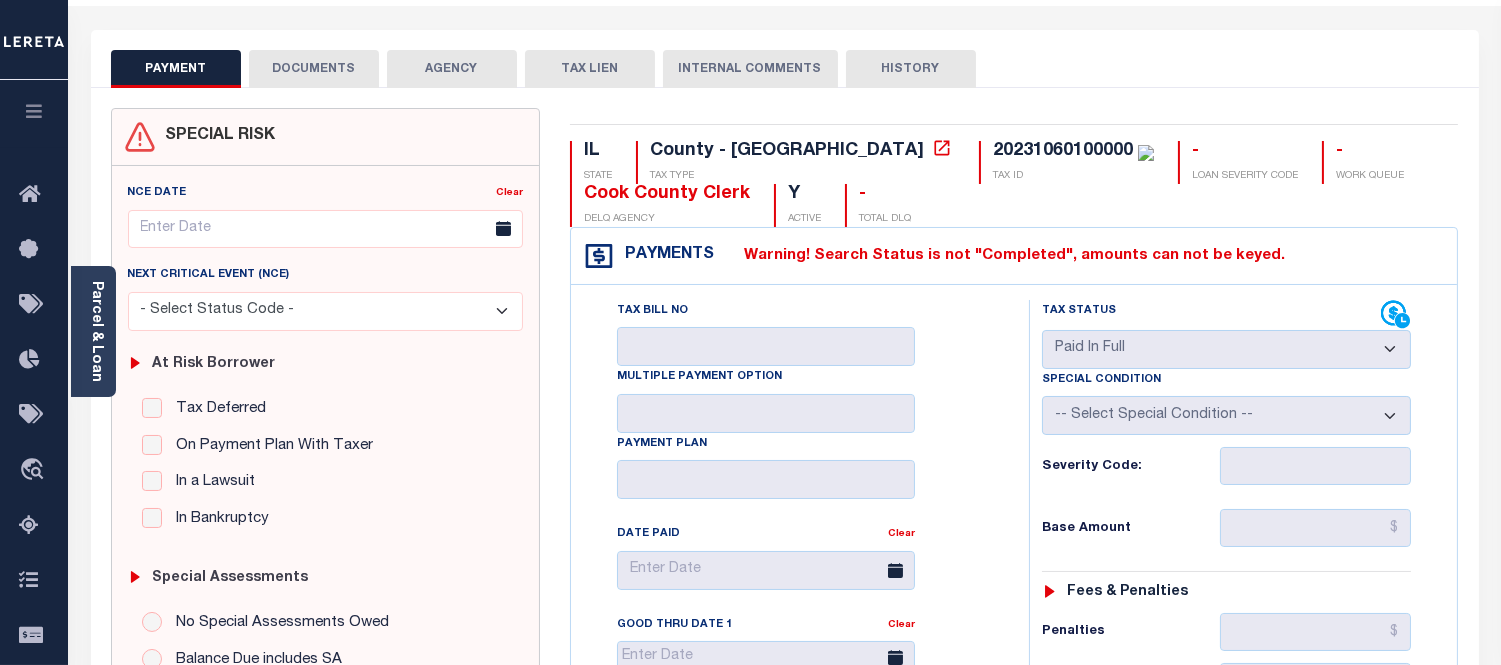 scroll, scrollTop: 0, scrollLeft: 0, axis: both 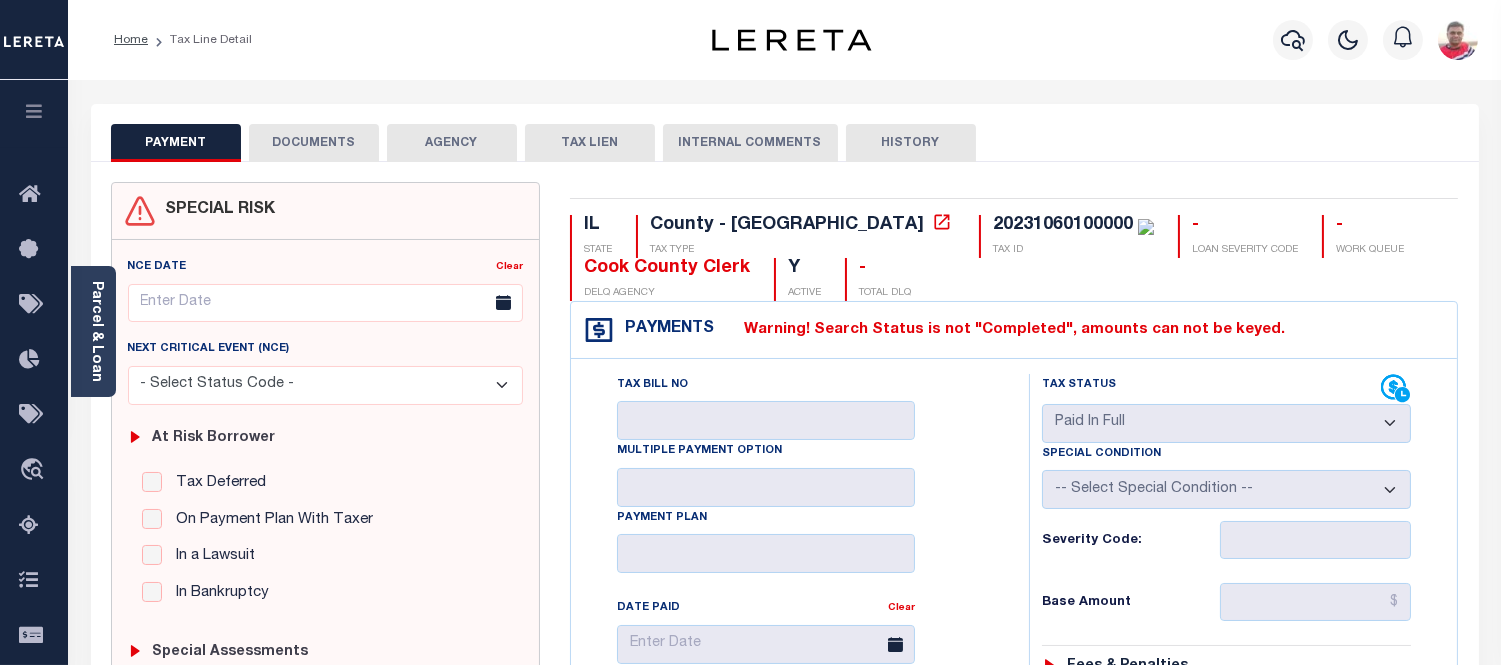 click on "HISTORY" at bounding box center (911, 143) 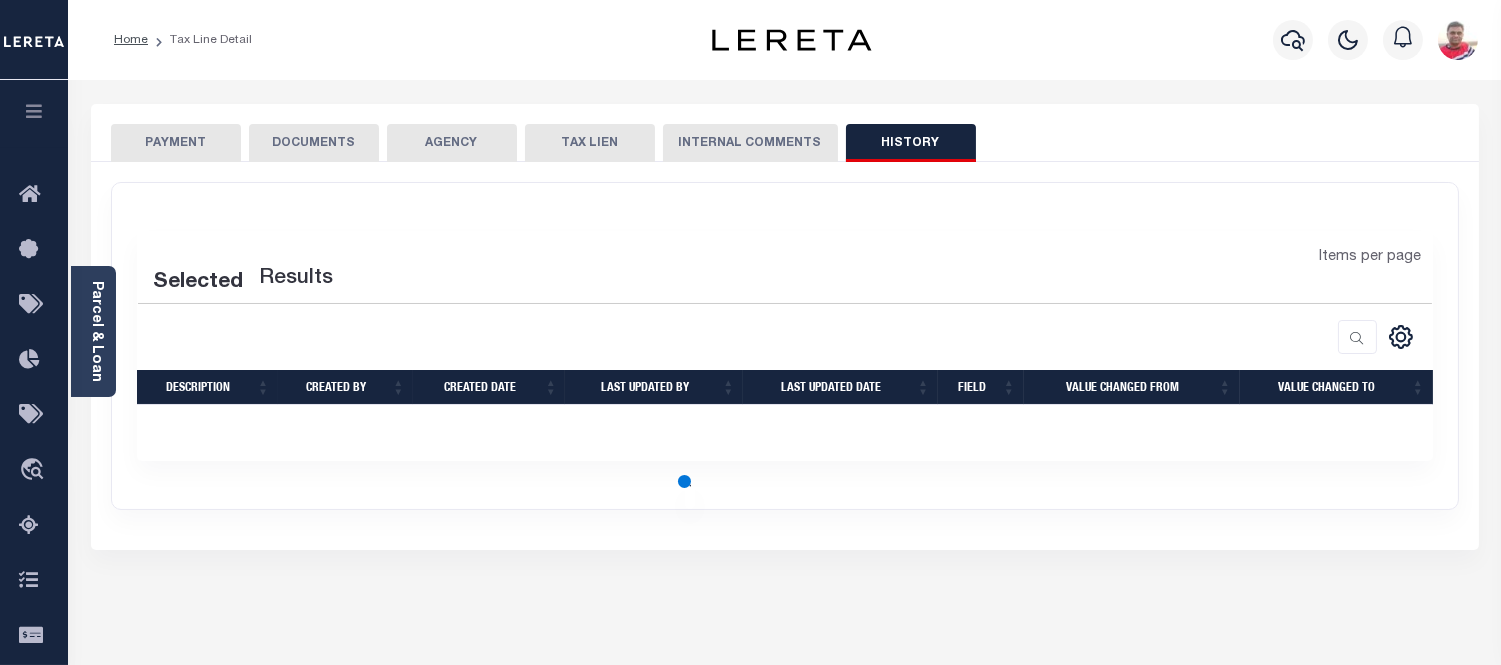 select on "50" 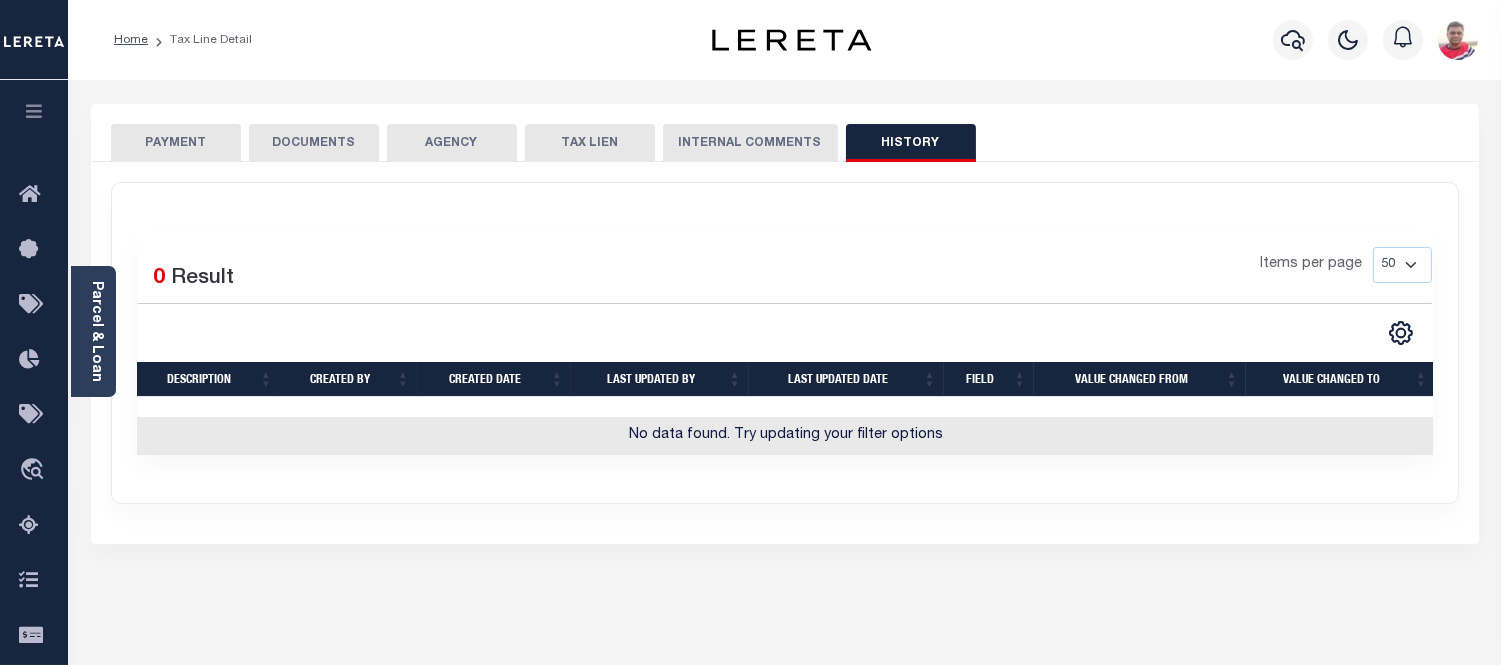 click on "DOCUMENTS" at bounding box center [314, 143] 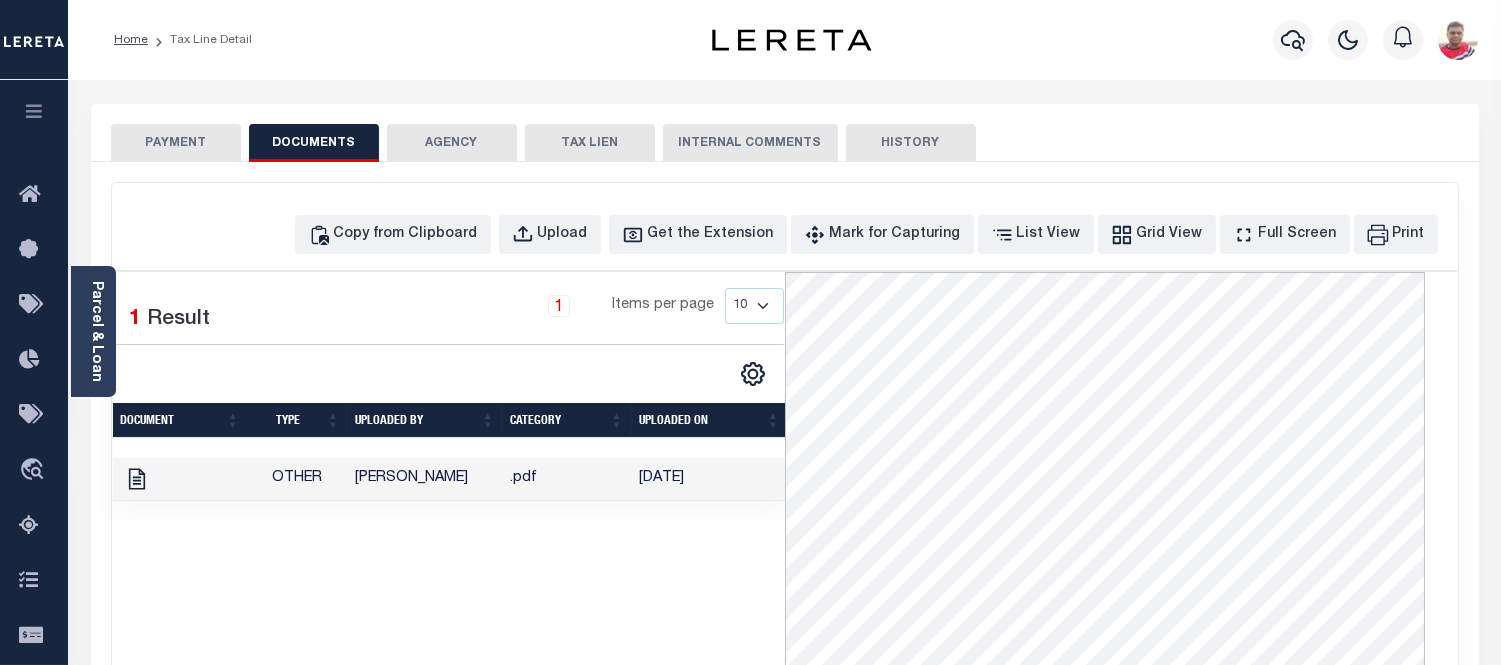 click on "PAYMENT" at bounding box center (176, 143) 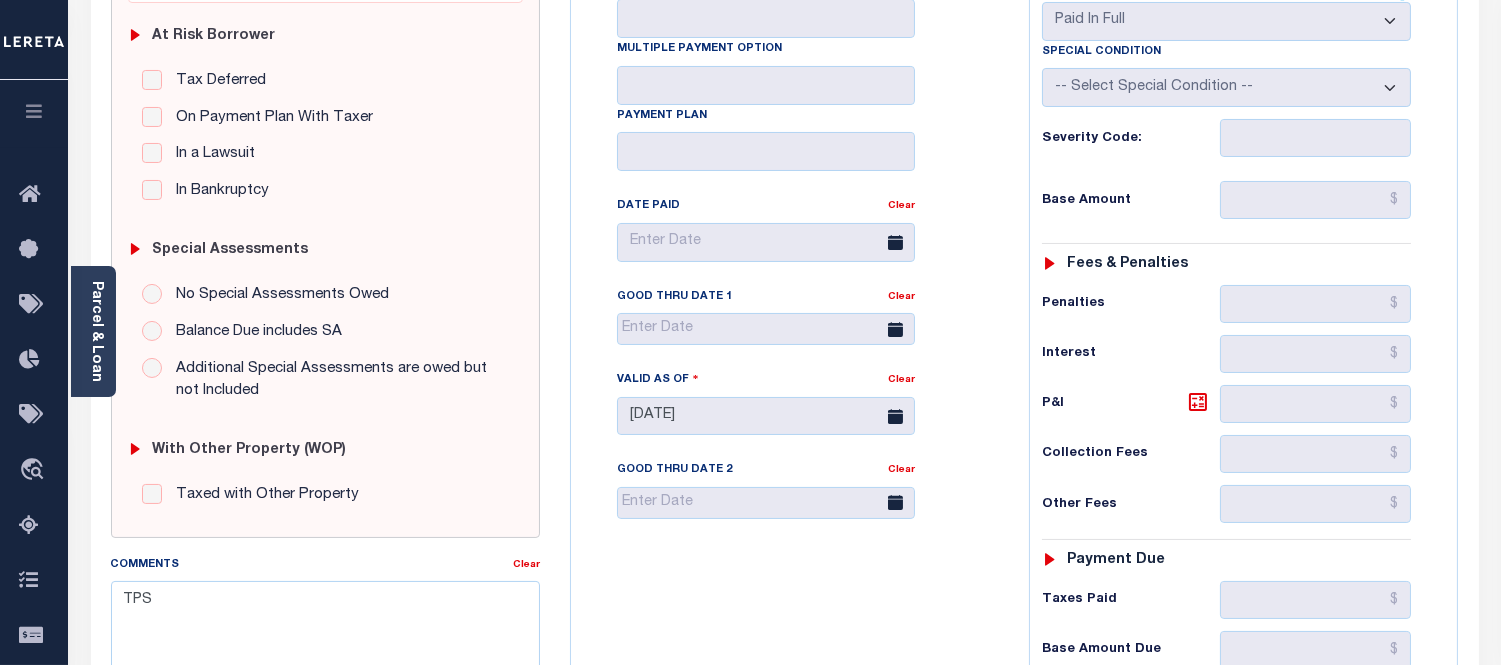 scroll, scrollTop: 291, scrollLeft: 0, axis: vertical 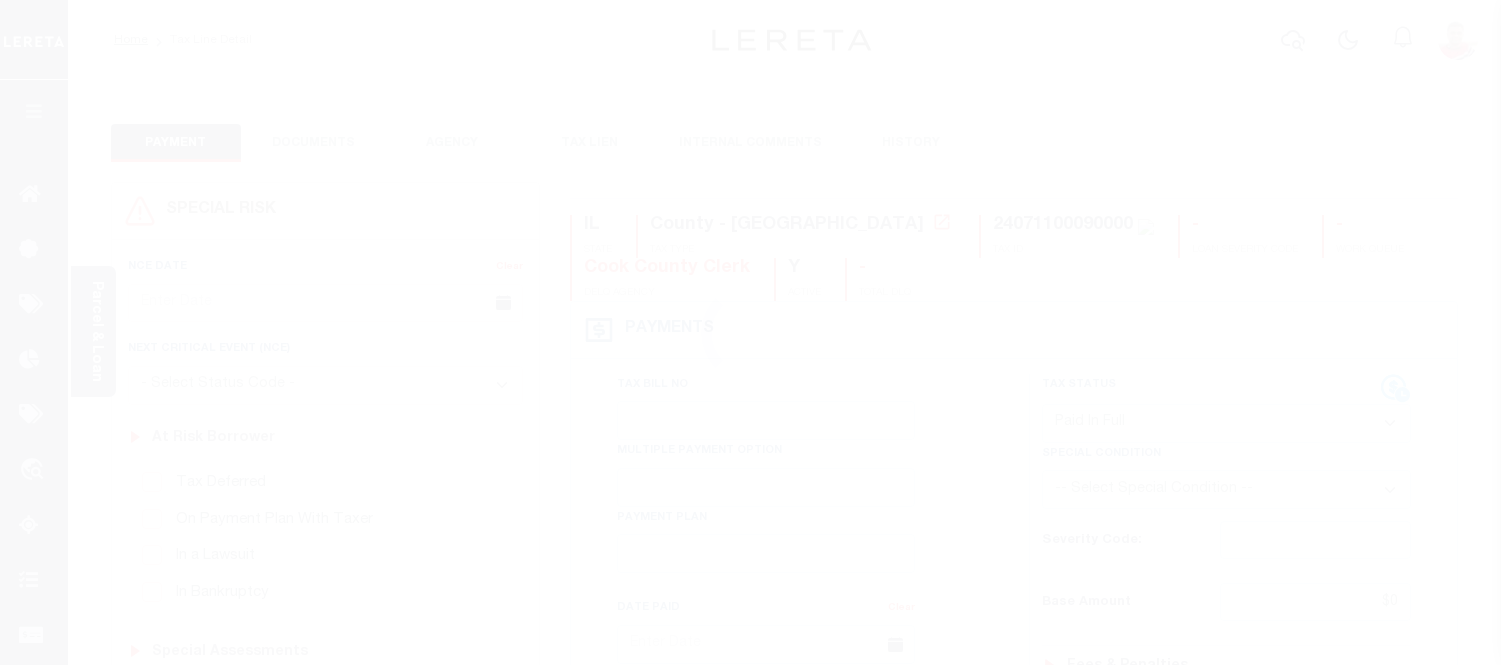 select on "PIF" 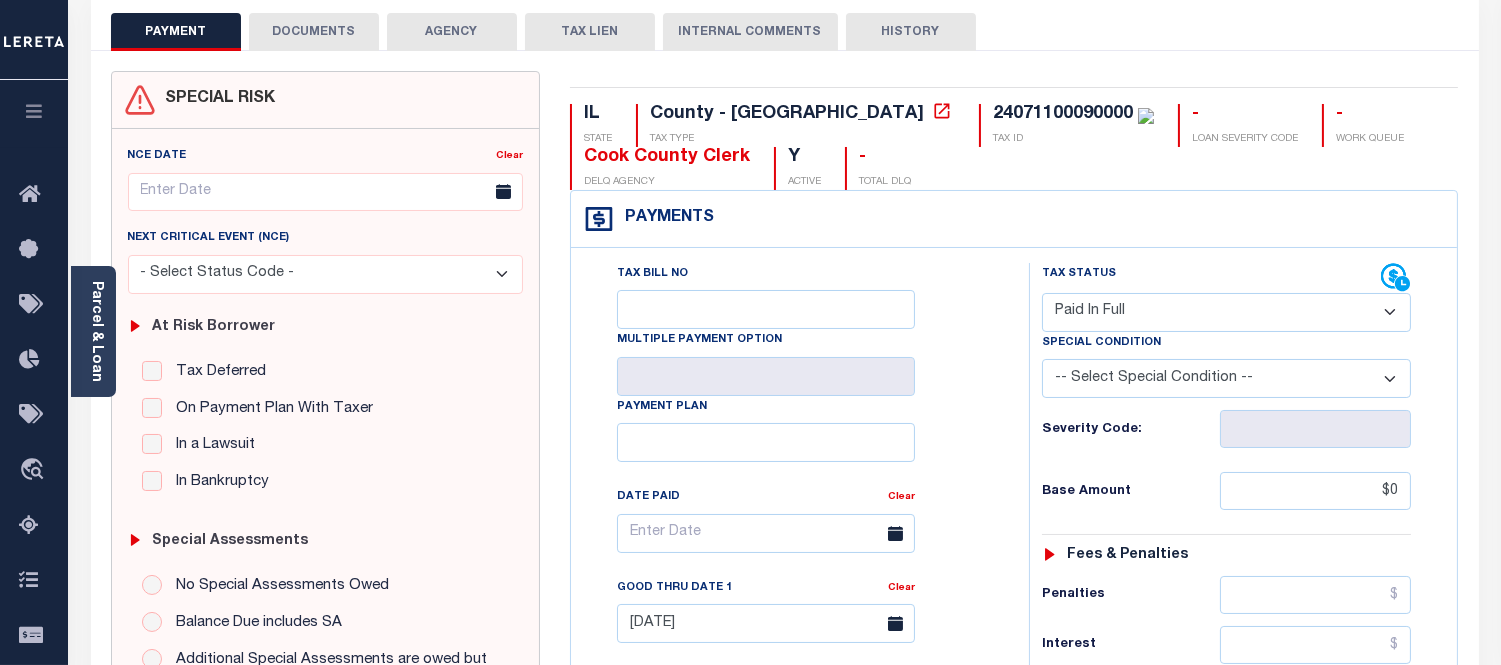 scroll, scrollTop: 0, scrollLeft: 0, axis: both 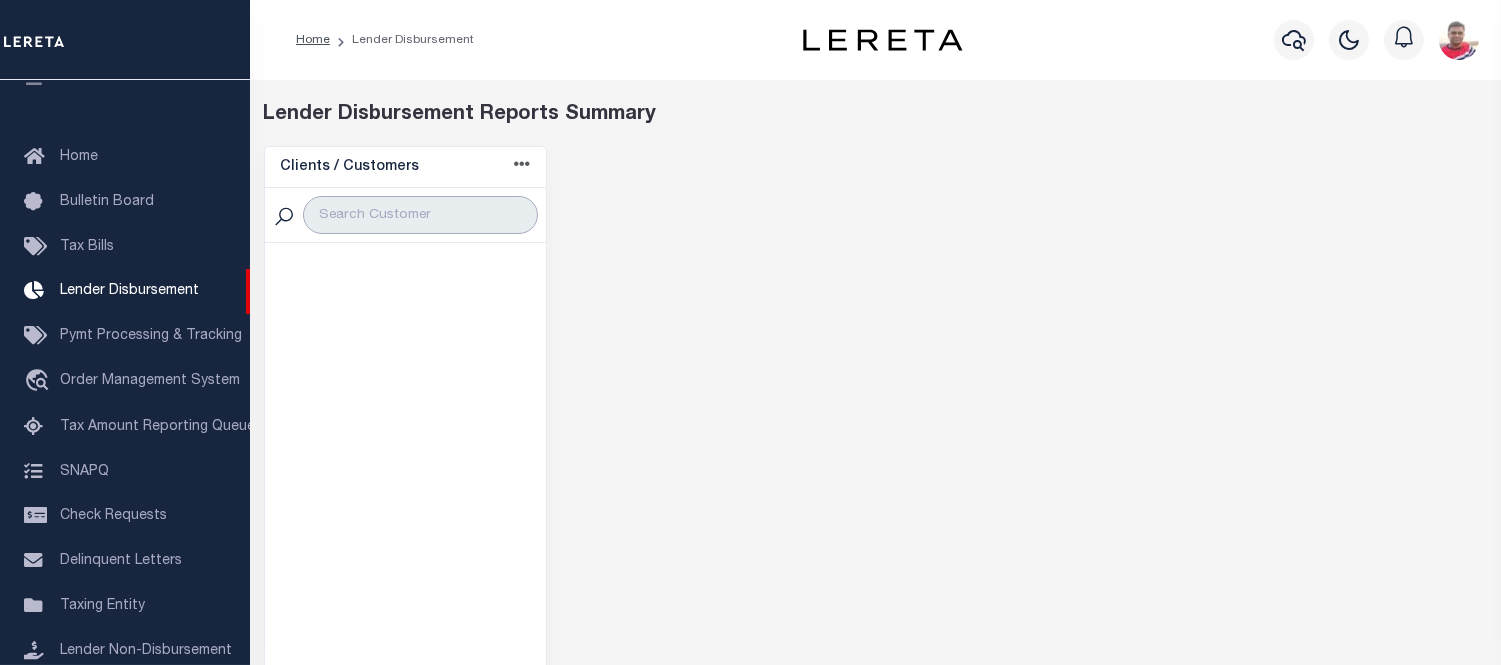 click at bounding box center (420, 215) 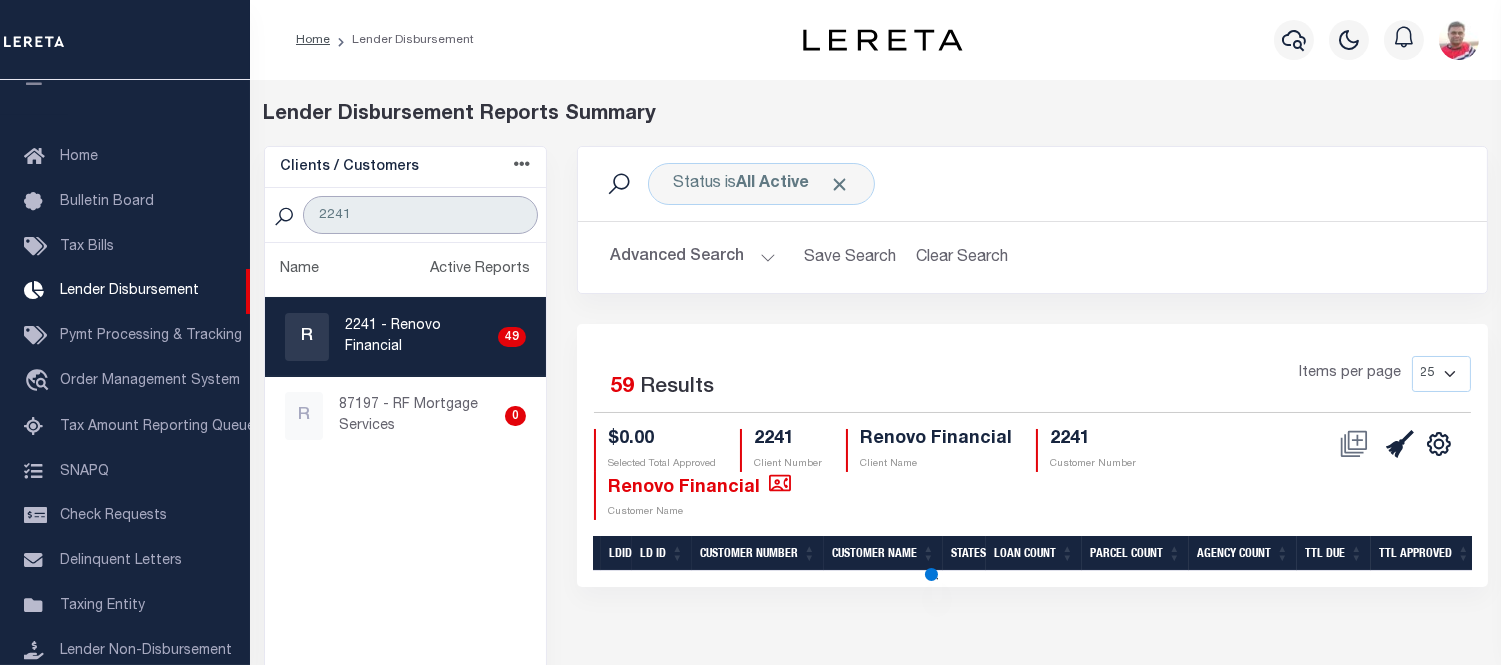 type on "2241" 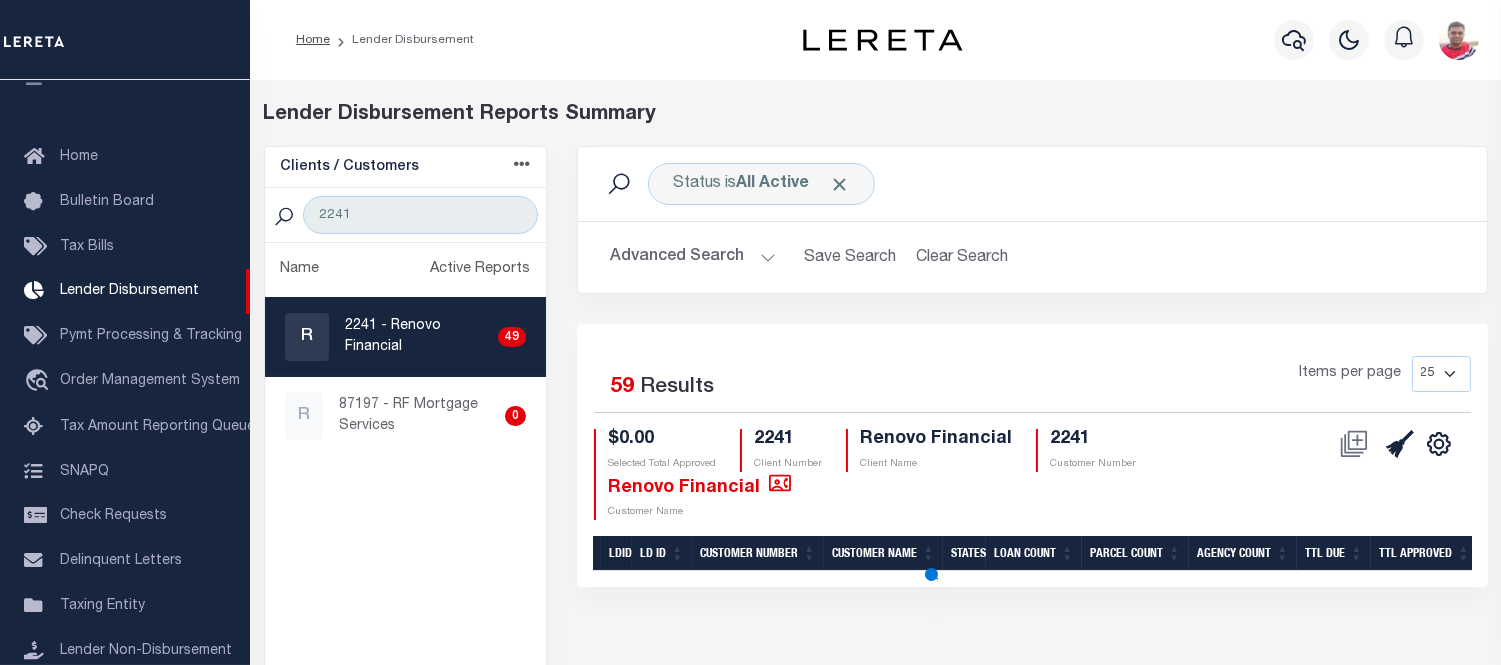 click on "R 2241 - Renovo Financial 49" at bounding box center (406, 337) 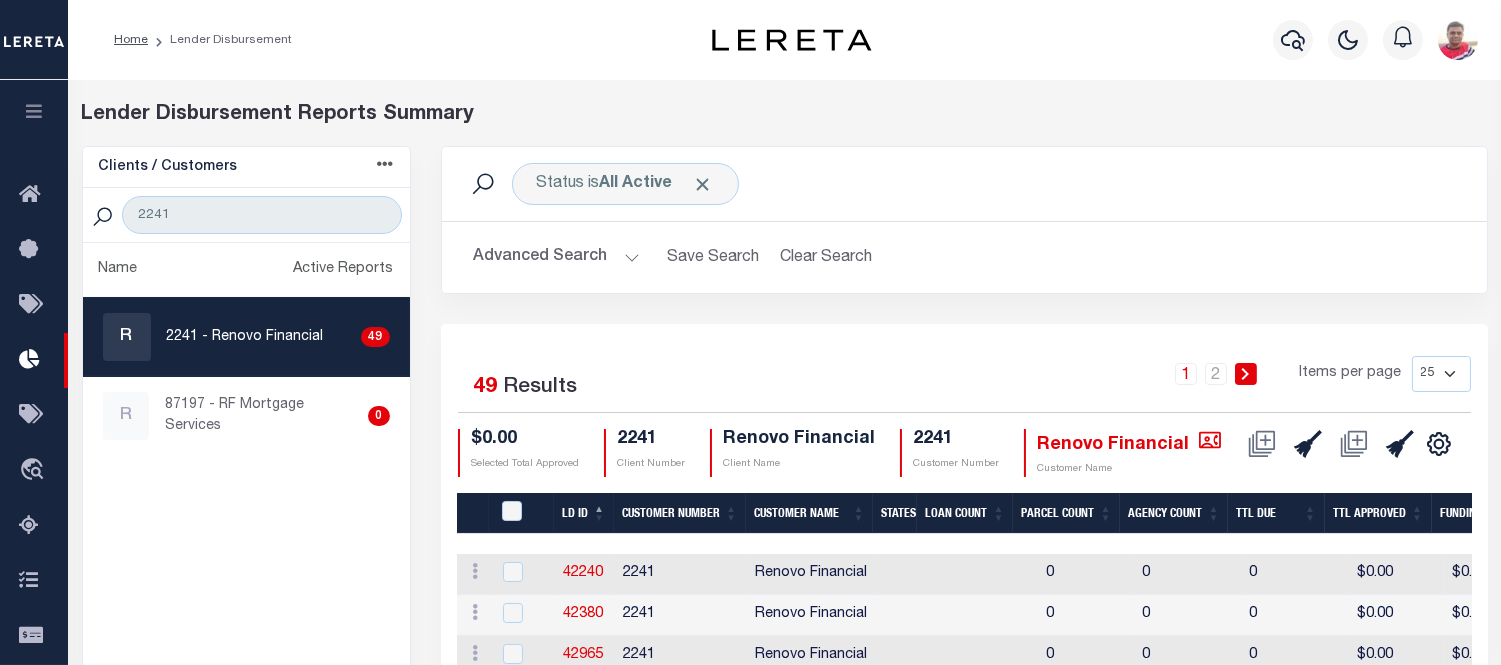 drag, startPoint x: 571, startPoint y: 251, endPoint x: 627, endPoint y: 295, distance: 71.21797 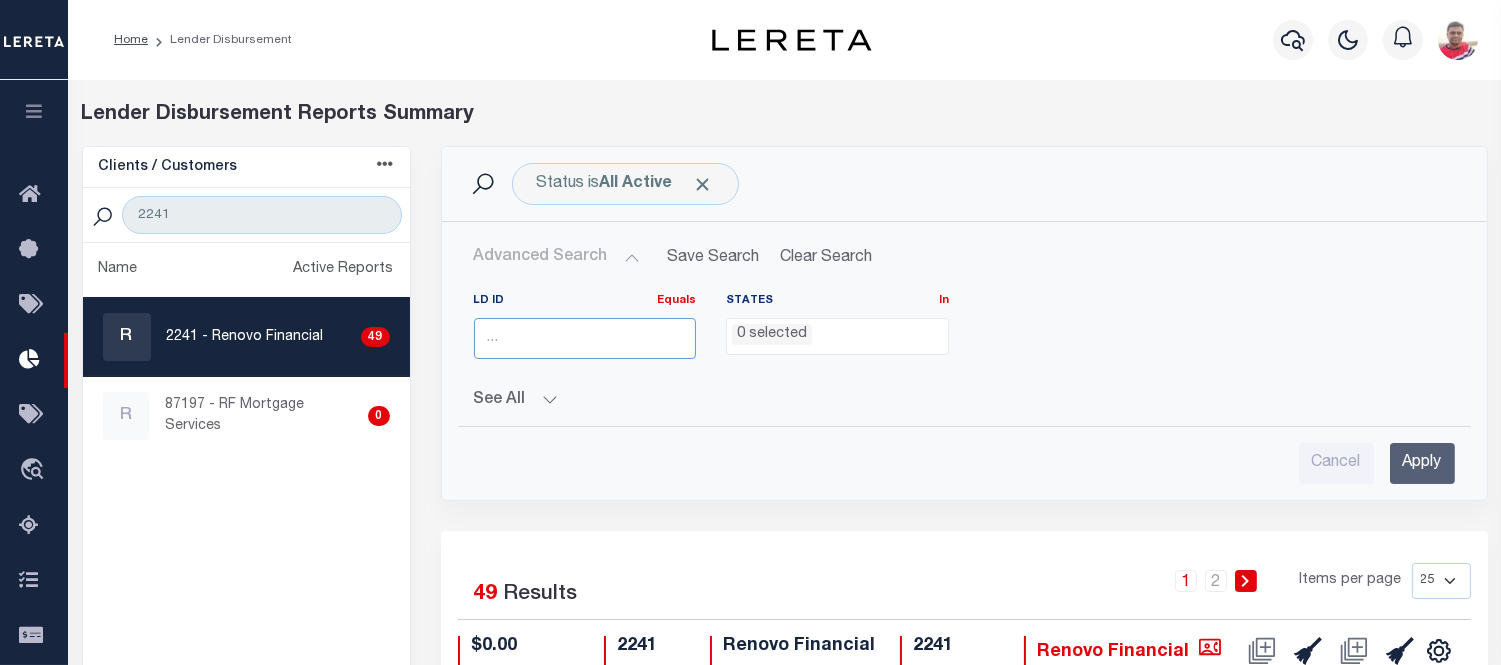 click at bounding box center [585, 338] 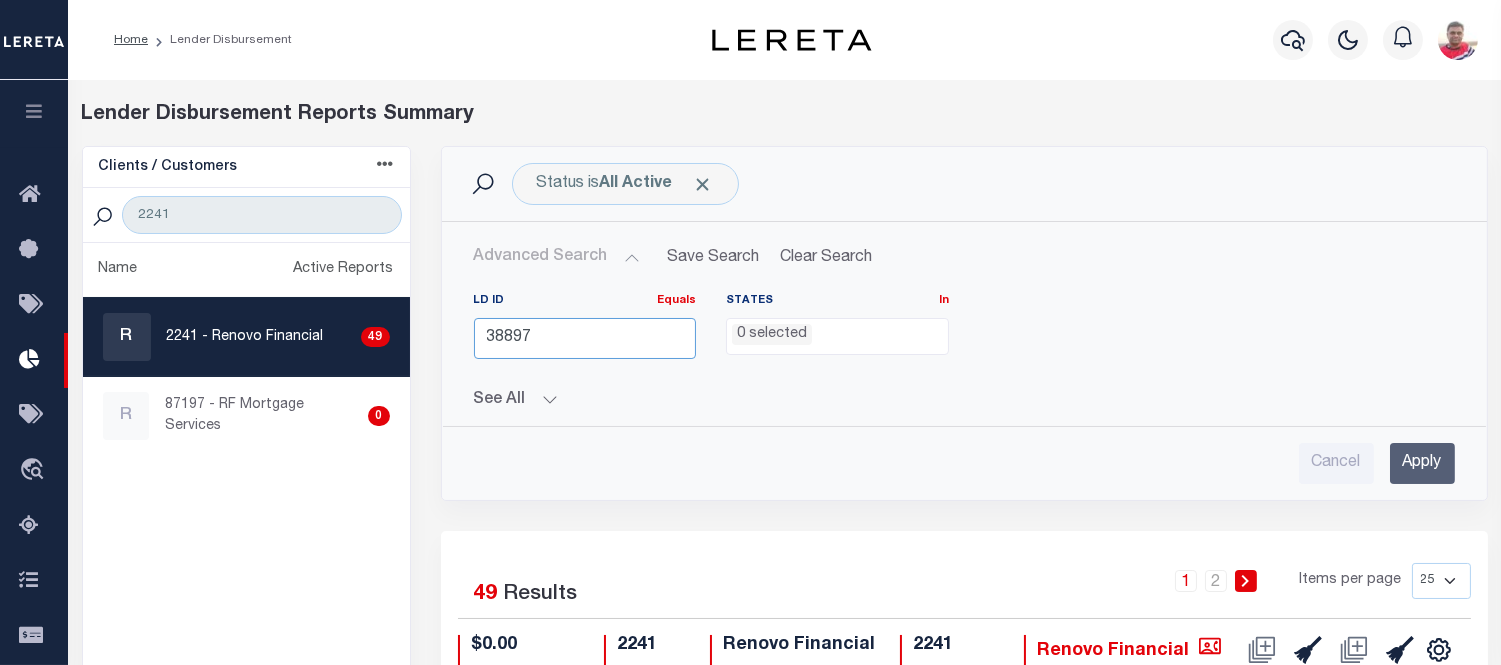 type on "38897" 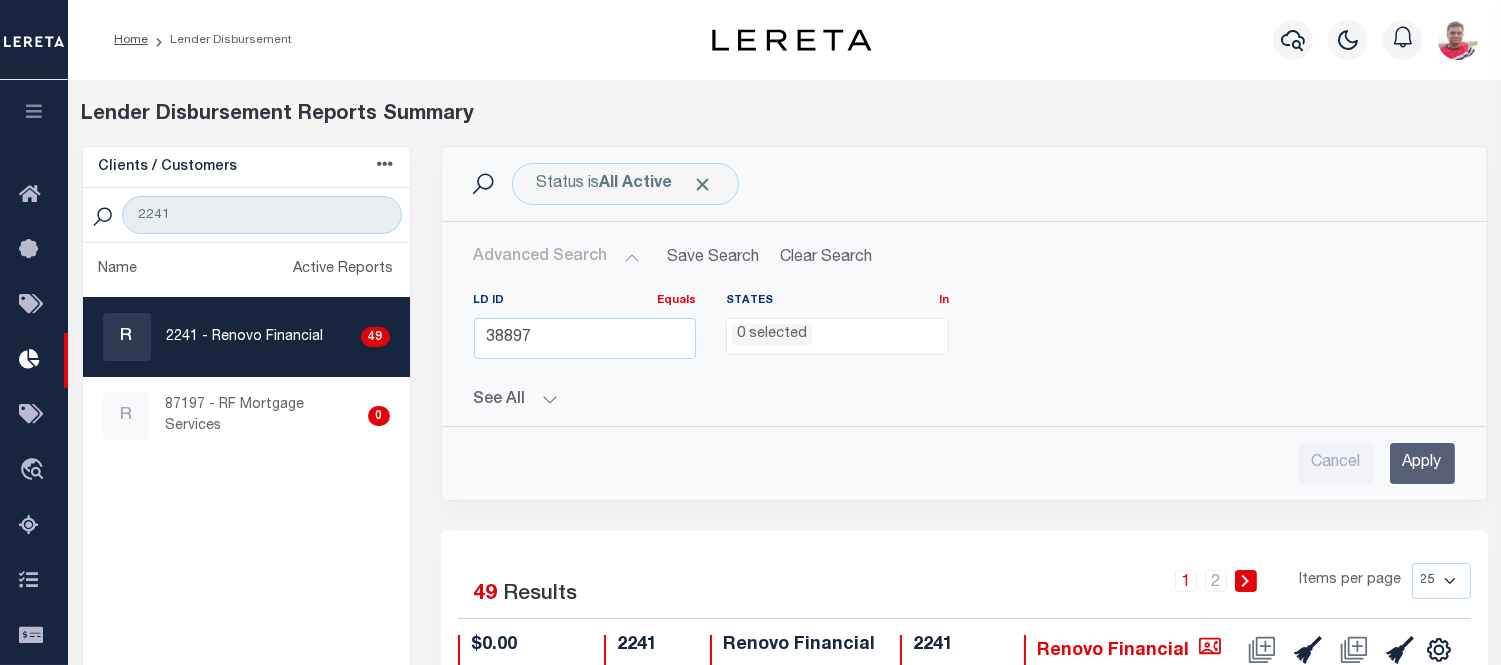 click on "Apply" at bounding box center [1422, 463] 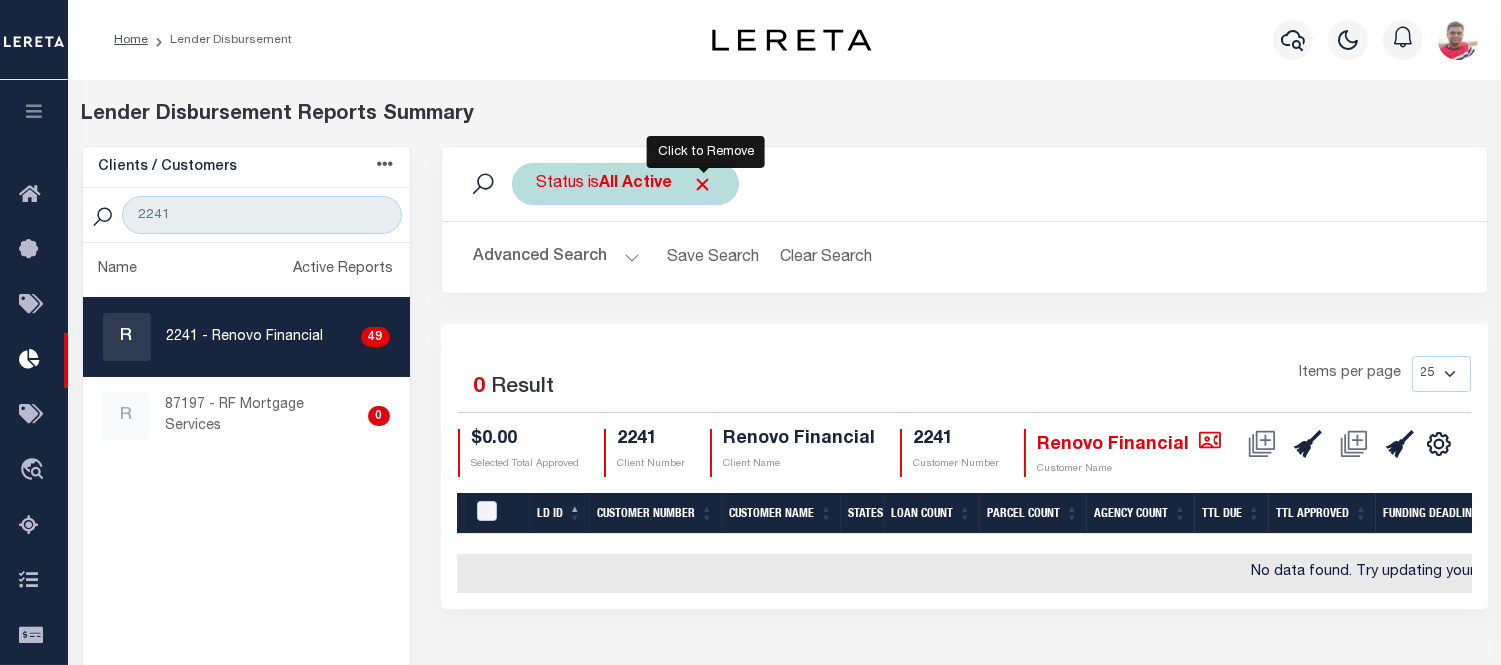 click at bounding box center [703, 184] 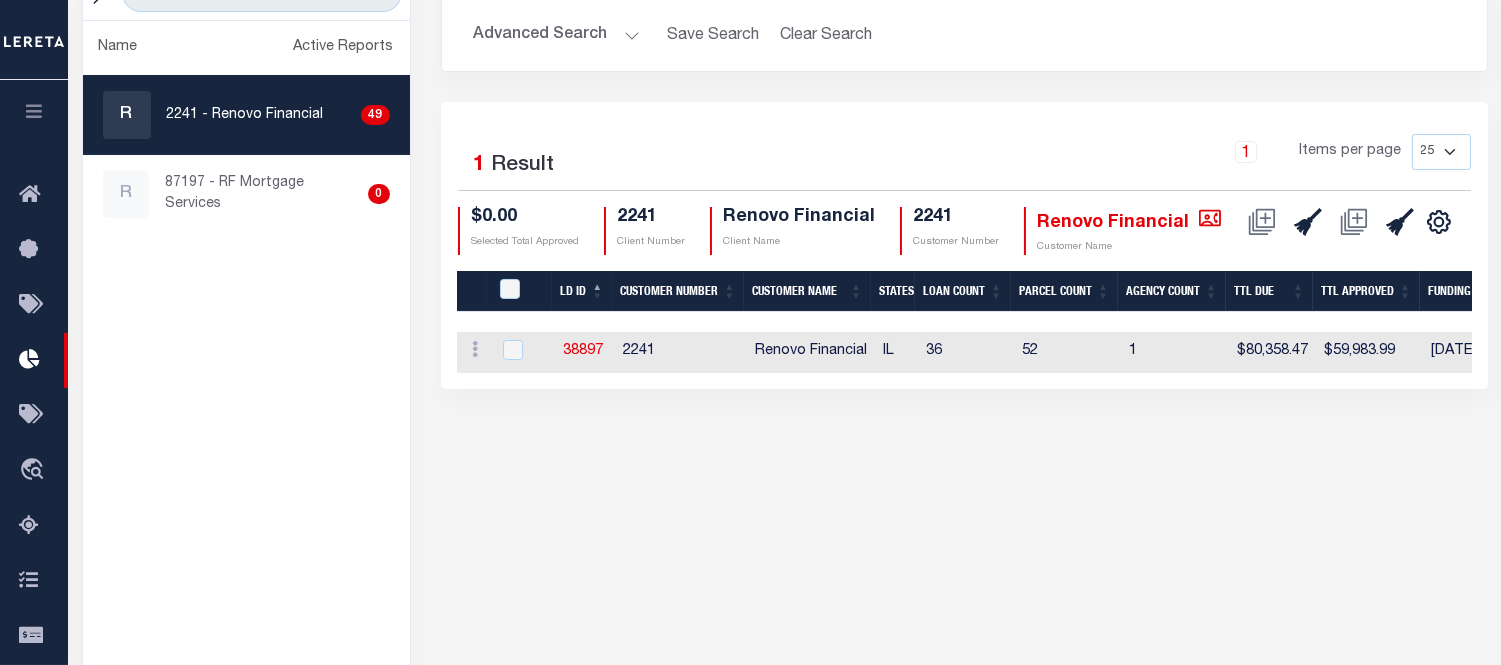 scroll, scrollTop: 333, scrollLeft: 0, axis: vertical 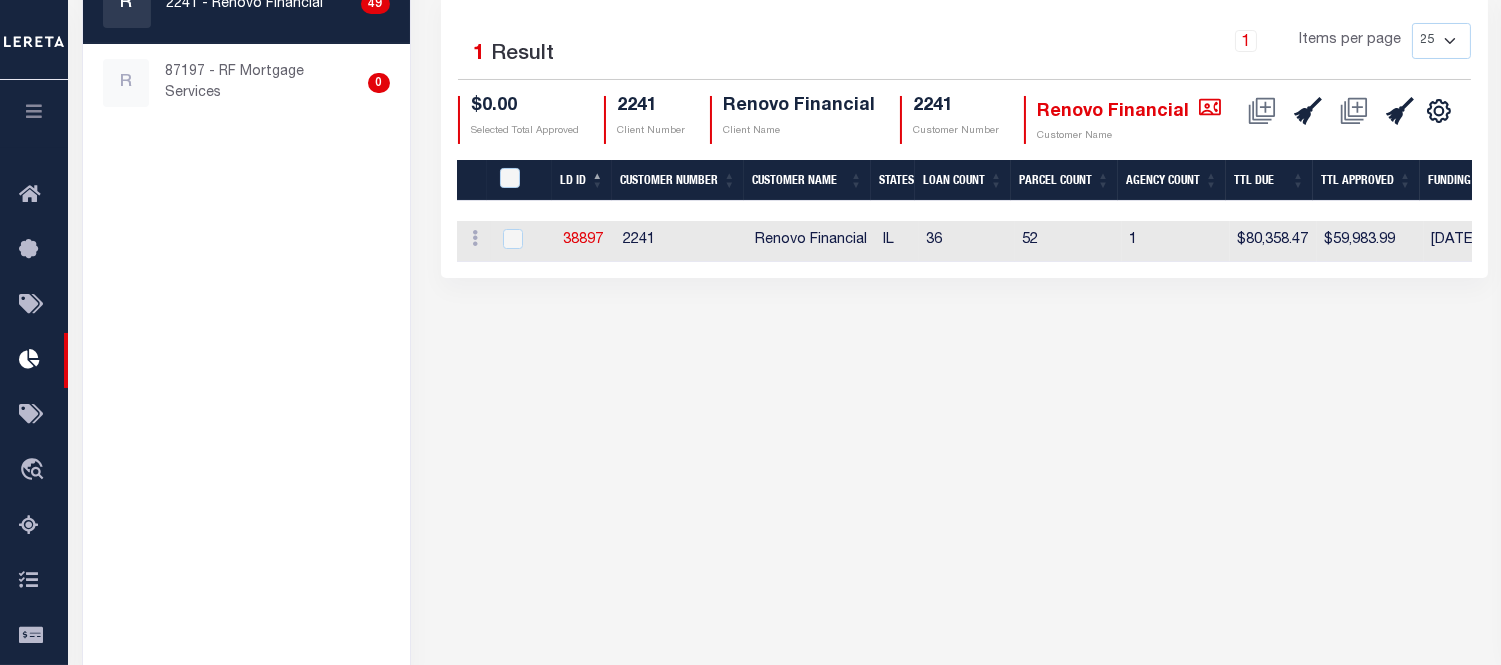 click at bounding box center [34, 111] 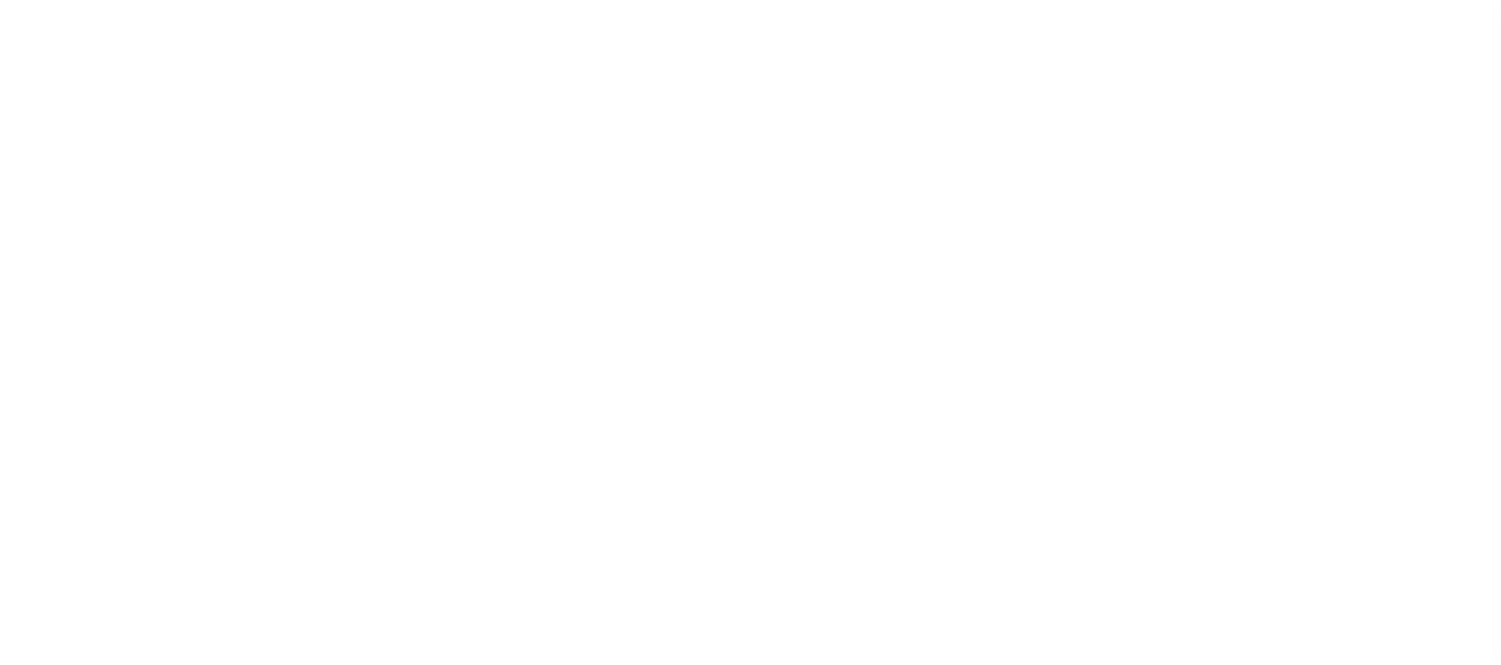 scroll, scrollTop: 0, scrollLeft: 0, axis: both 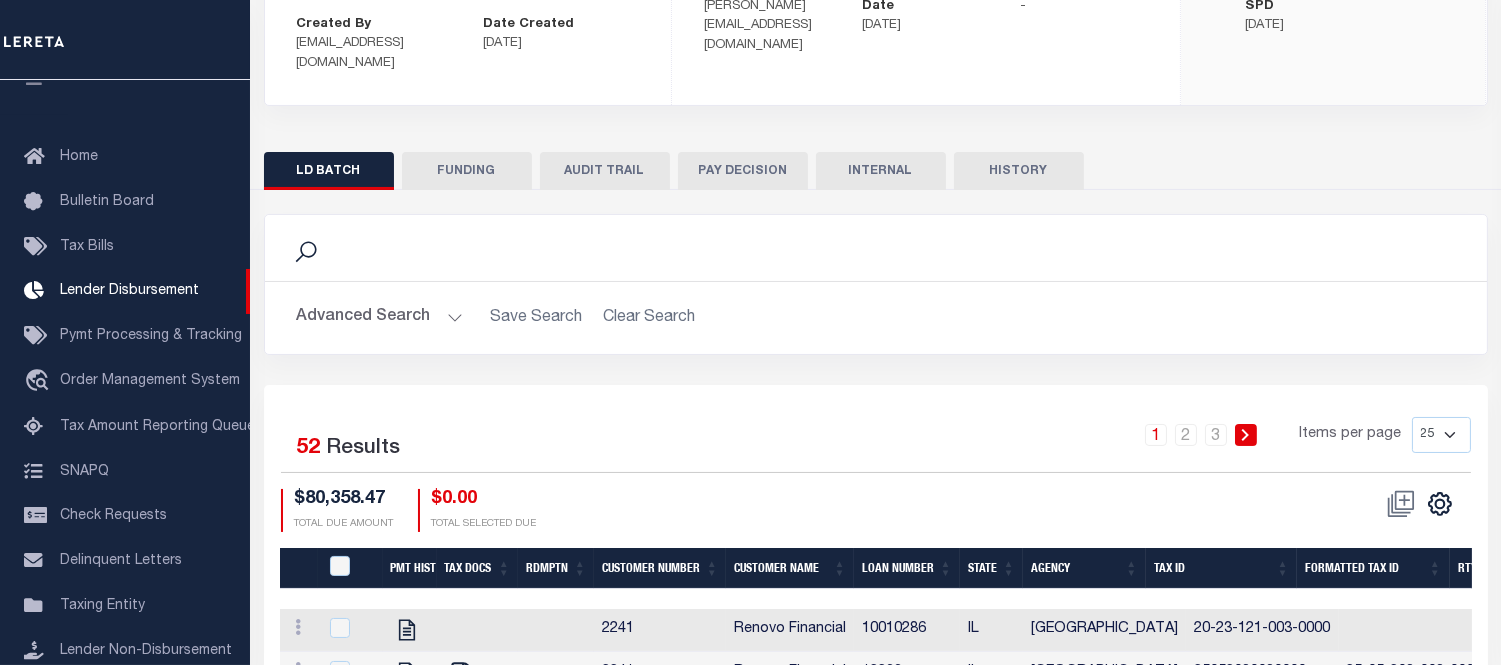 click on "LD BATCH
FUNDING
AUDIT TRAIL
PAY DECISION
INTERNAL
HISTORY" at bounding box center (876, 917) 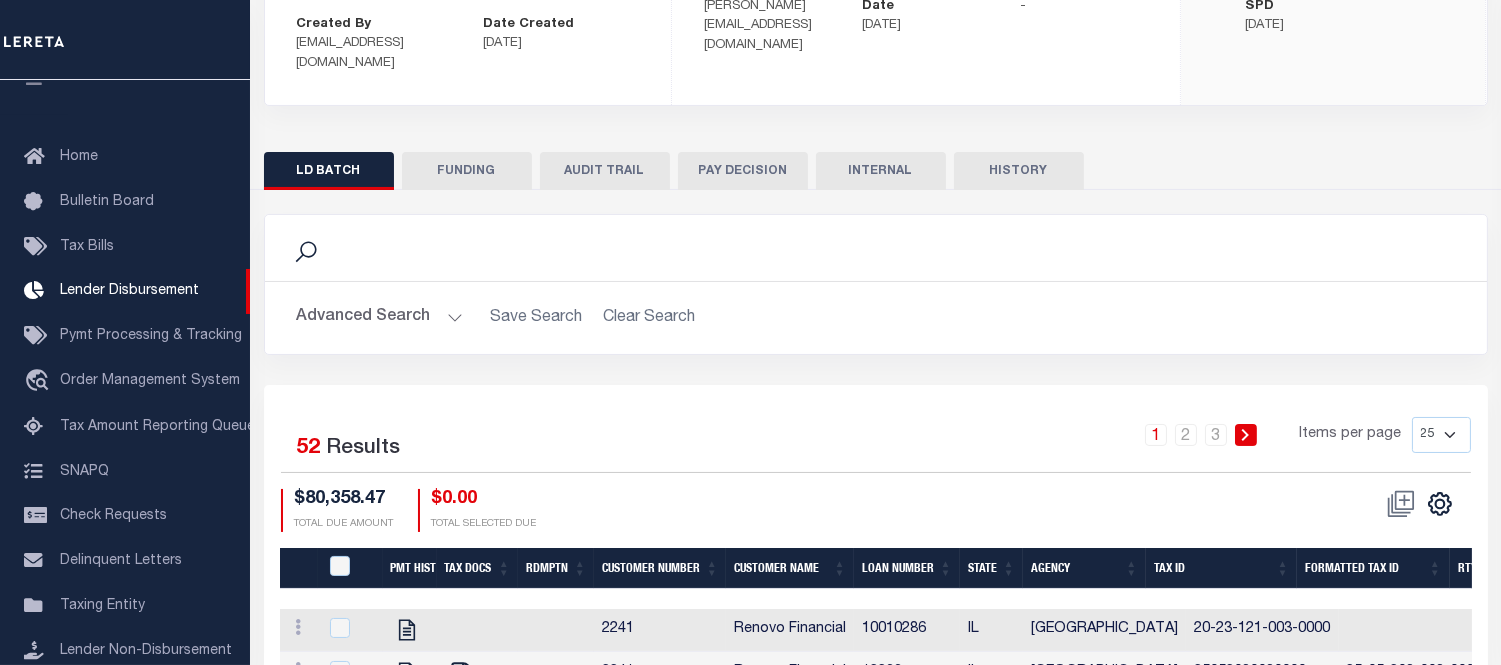click on "FUNDING" at bounding box center [467, 171] 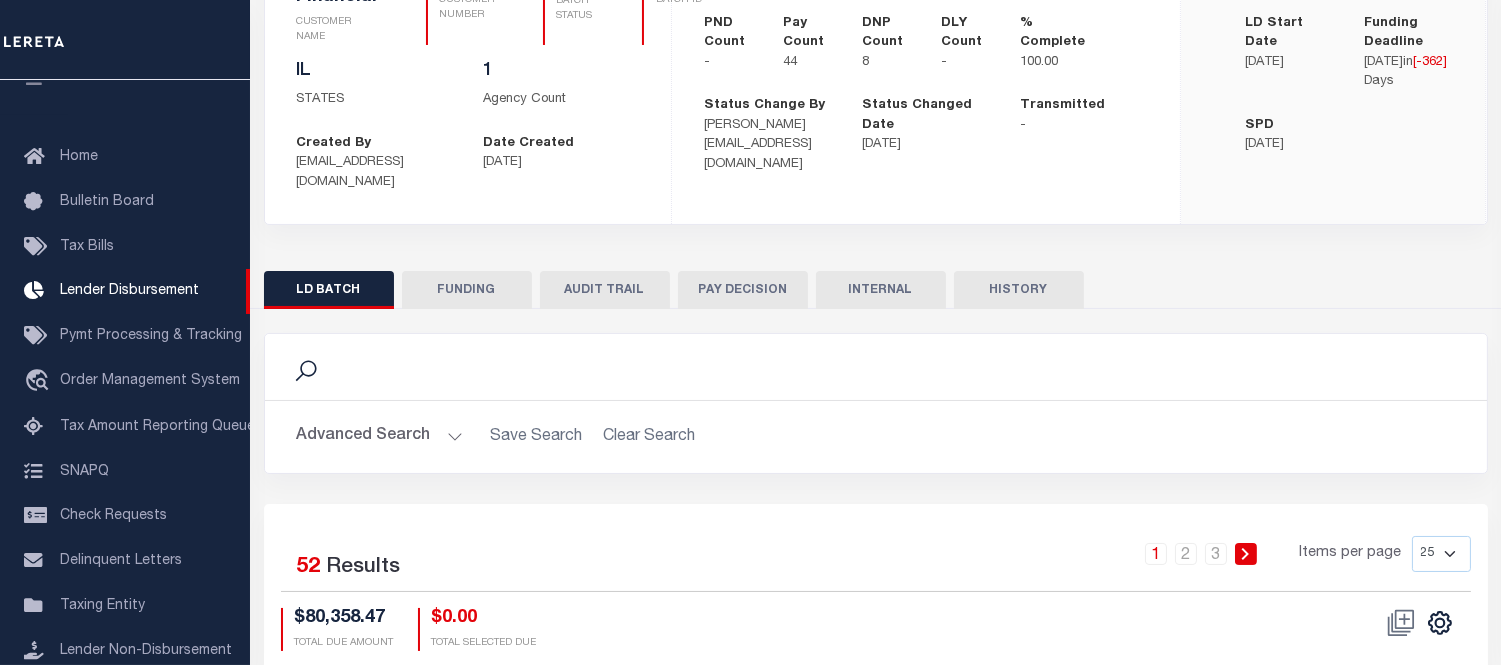 type on "$59,983.99" 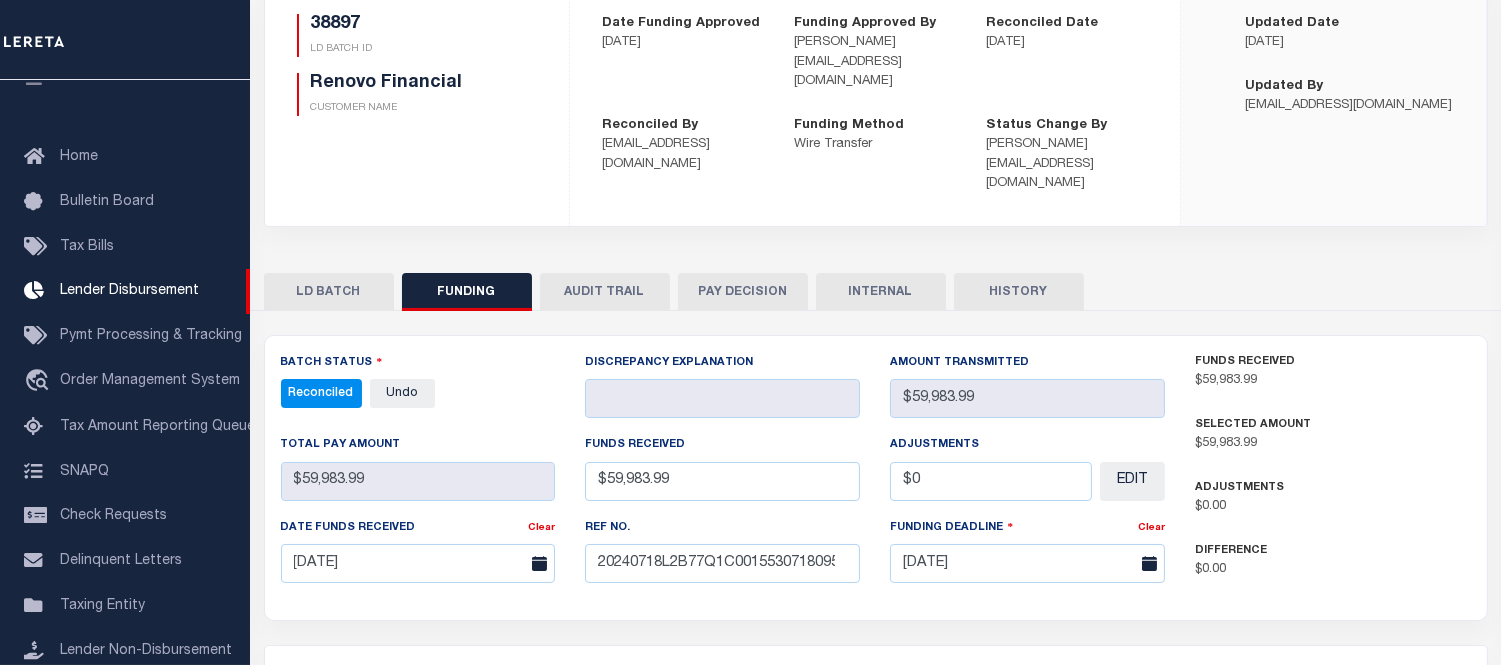 scroll, scrollTop: 233, scrollLeft: 0, axis: vertical 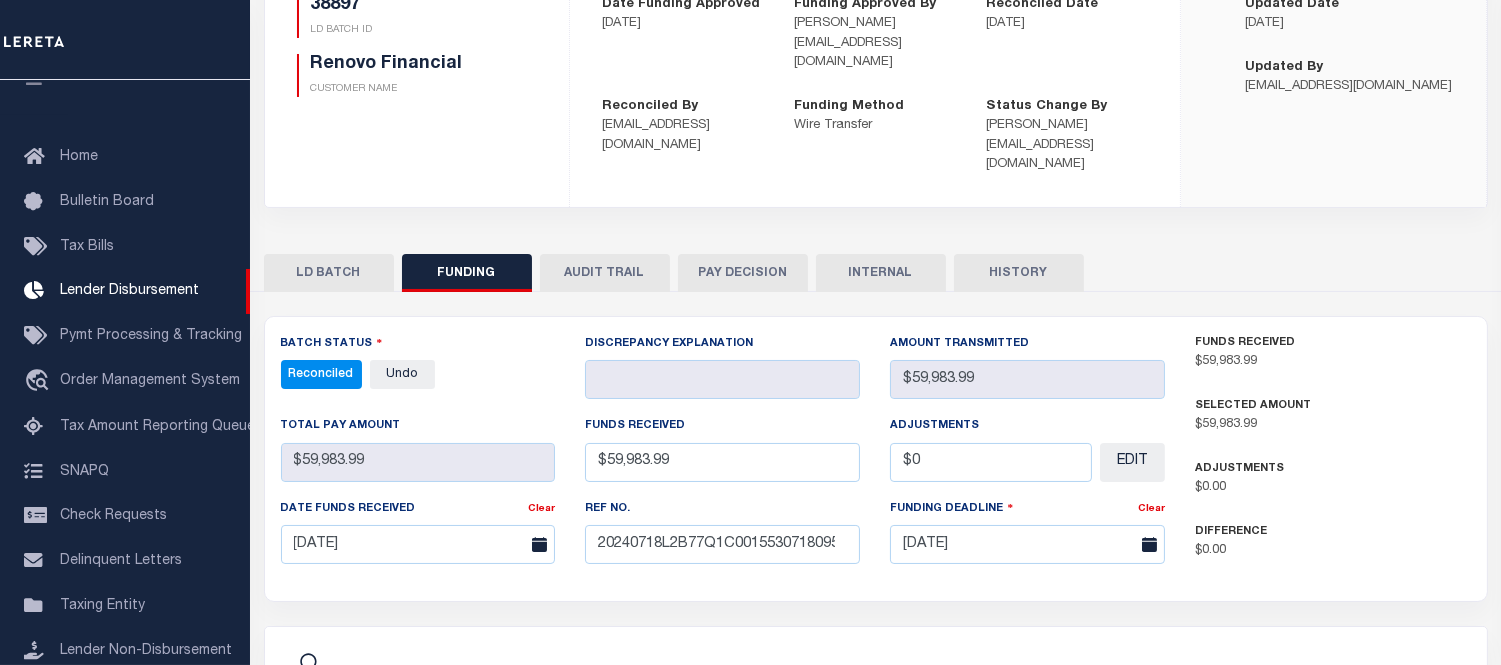 select on "100" 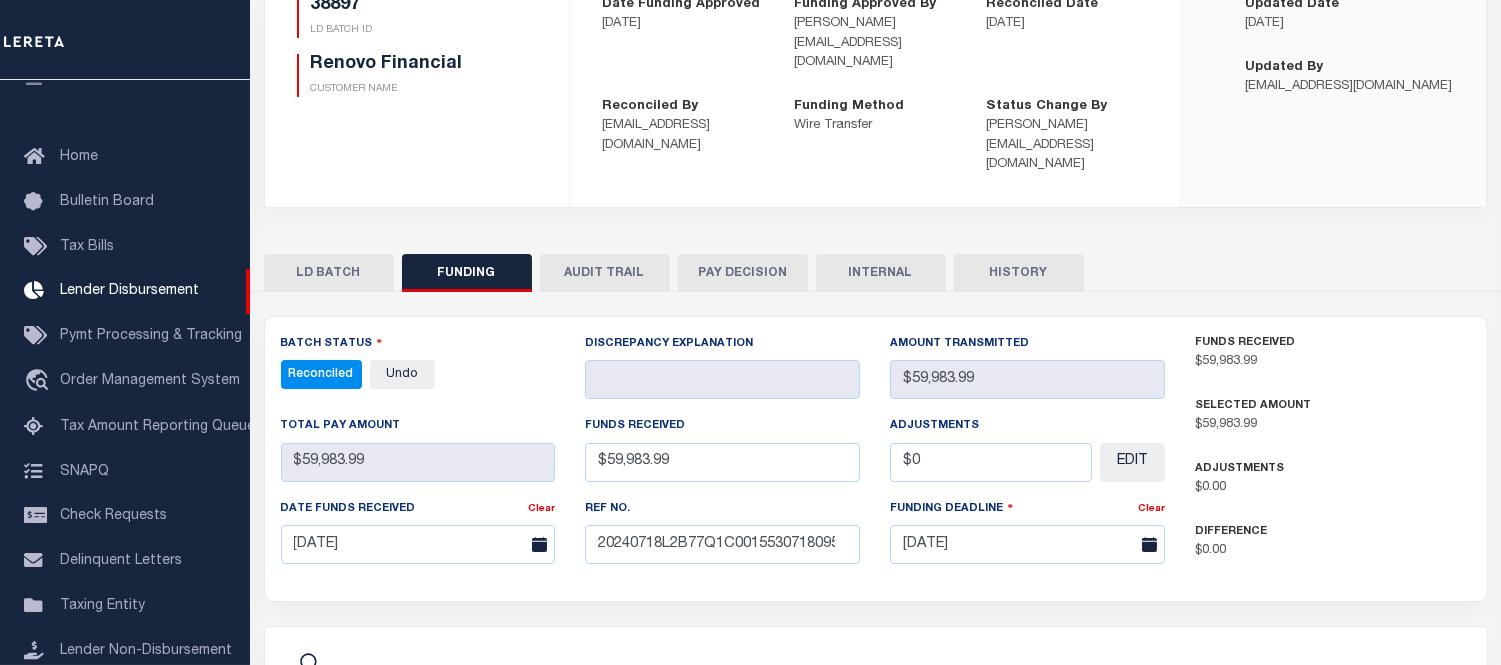 click on "AUDIT TRAIL" at bounding box center (605, 273) 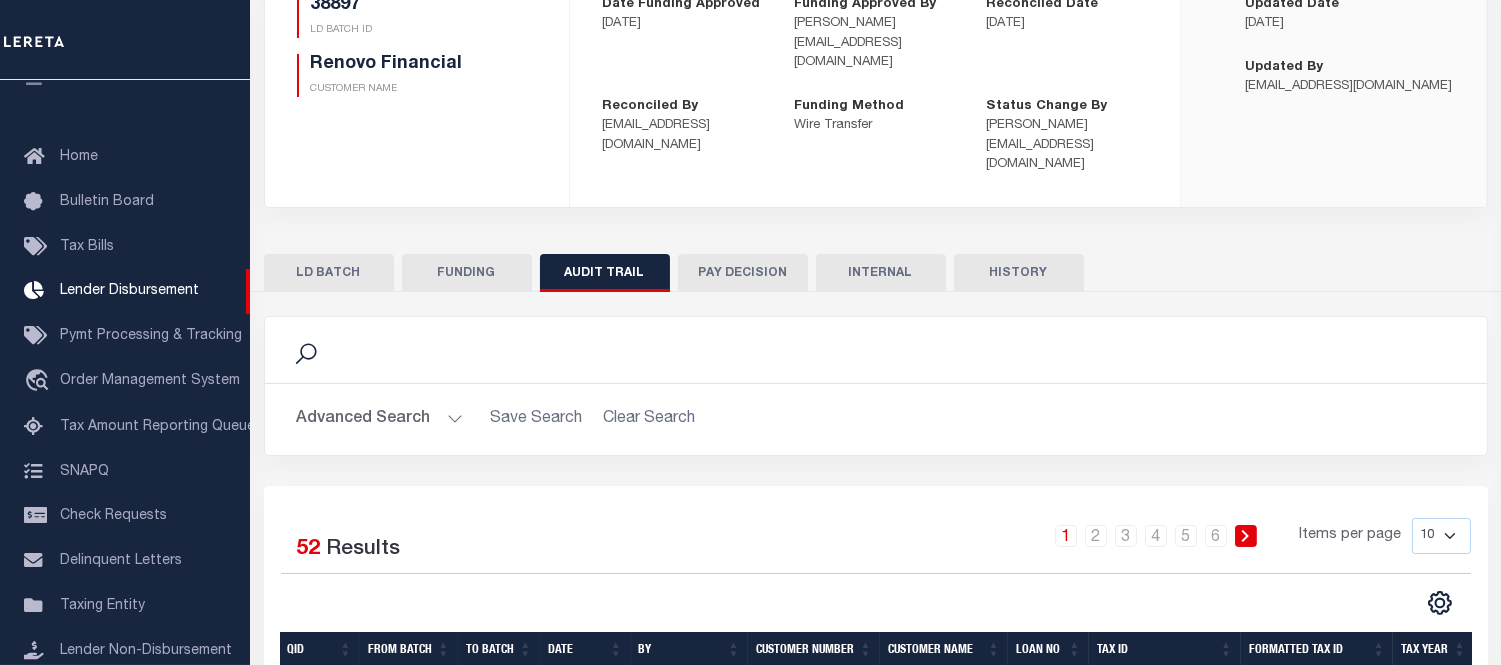 click on "PAY DECISION" at bounding box center [743, 273] 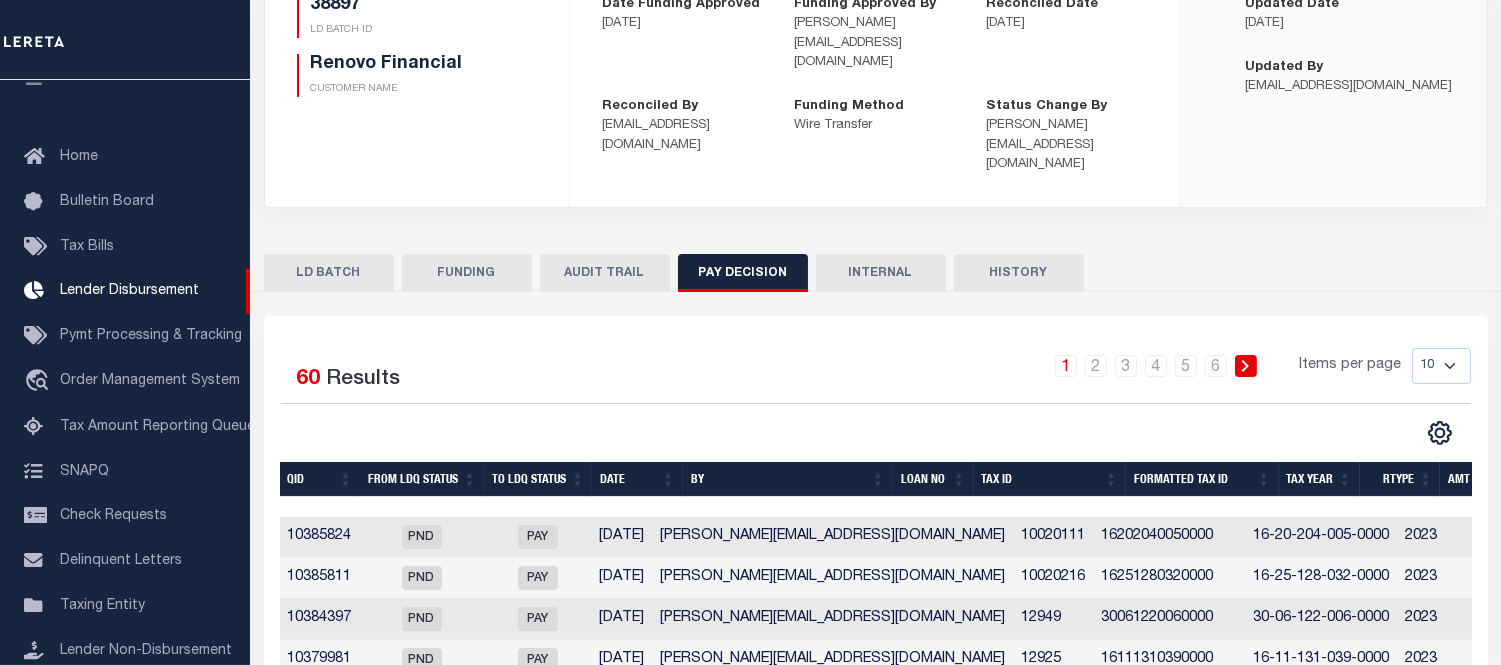 scroll, scrollTop: 545, scrollLeft: 0, axis: vertical 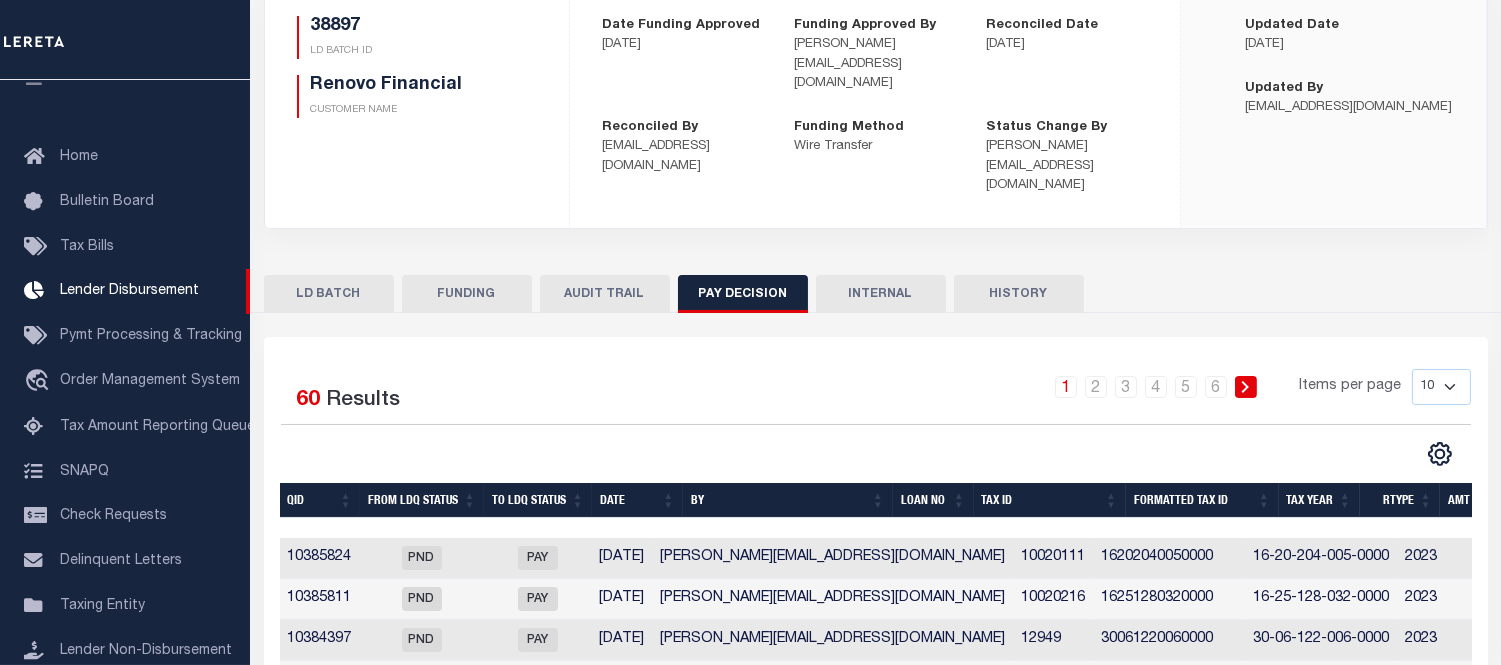 click on "Selected
60   Results
1 2 3 4 5 6
Items per page   10 25 50 100" at bounding box center [876, 397] 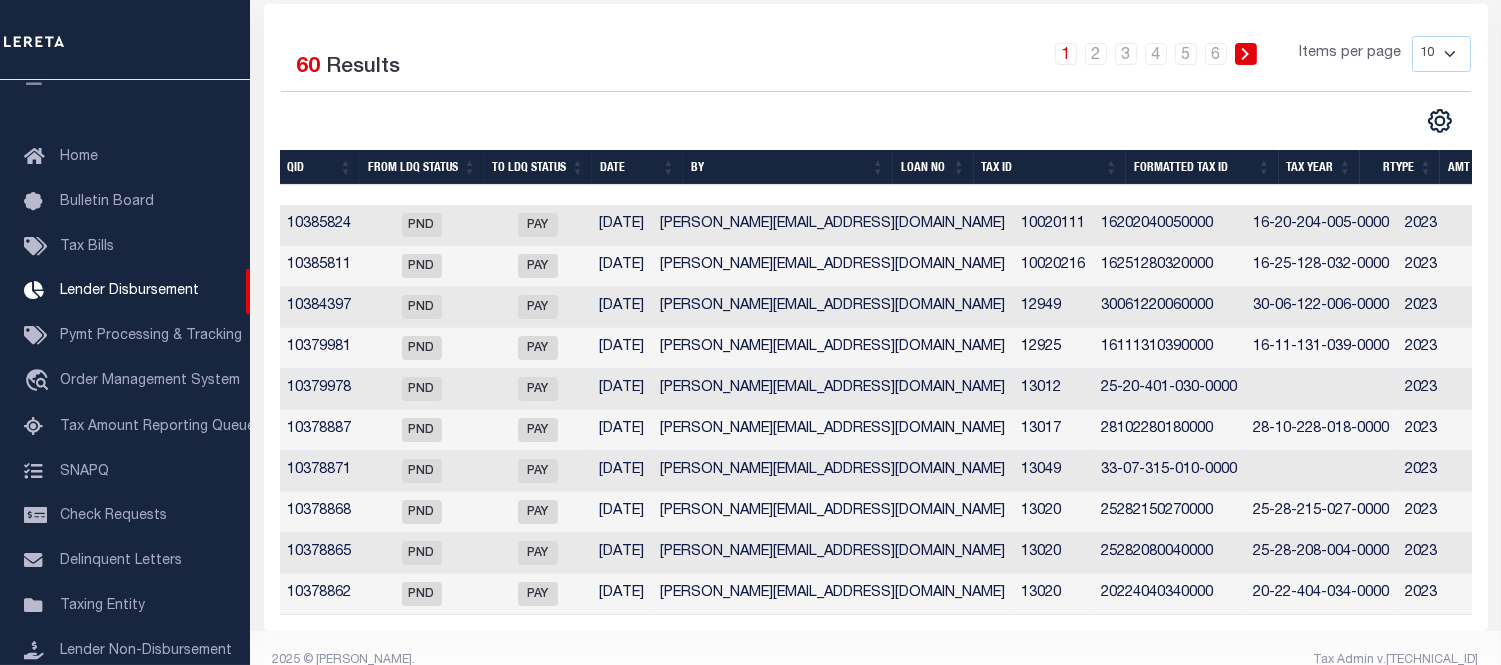scroll, scrollTop: 212, scrollLeft: 0, axis: vertical 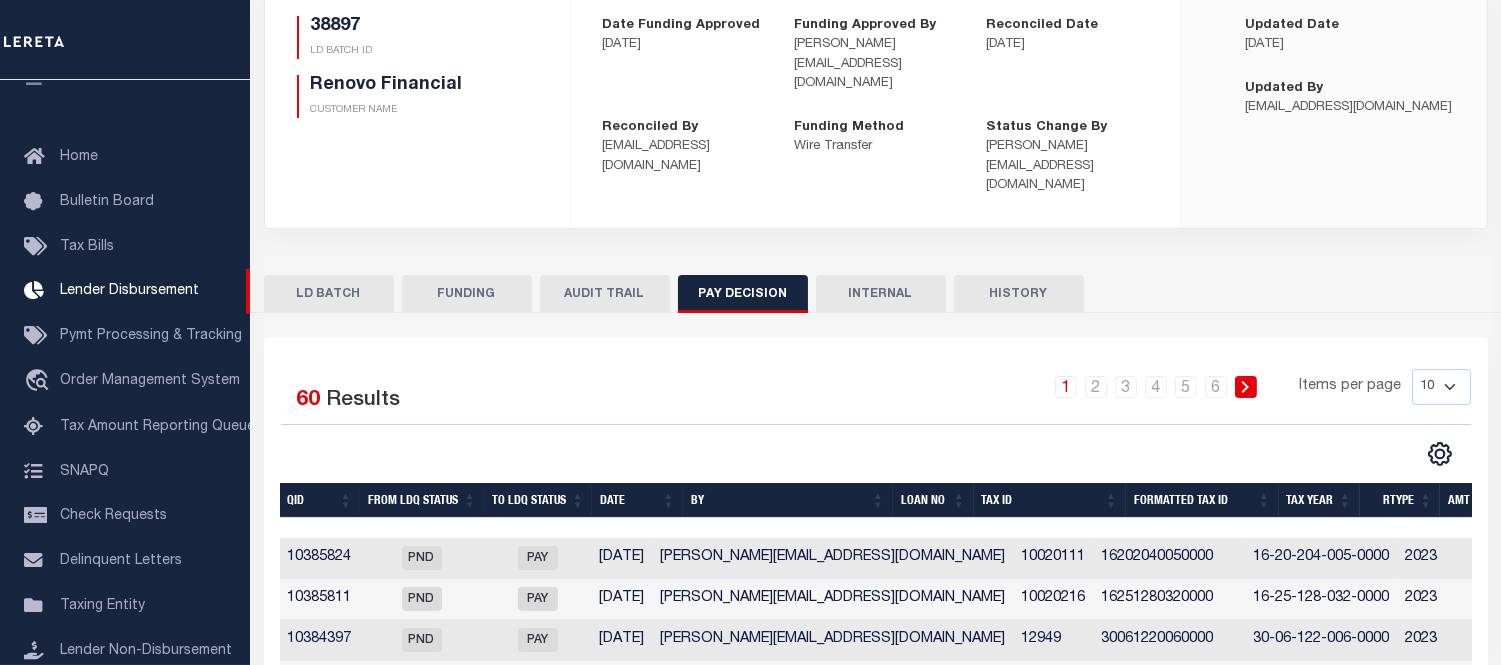 click on "Search
Advanced Search
Save Search Clear Search" at bounding box center [876, 639] 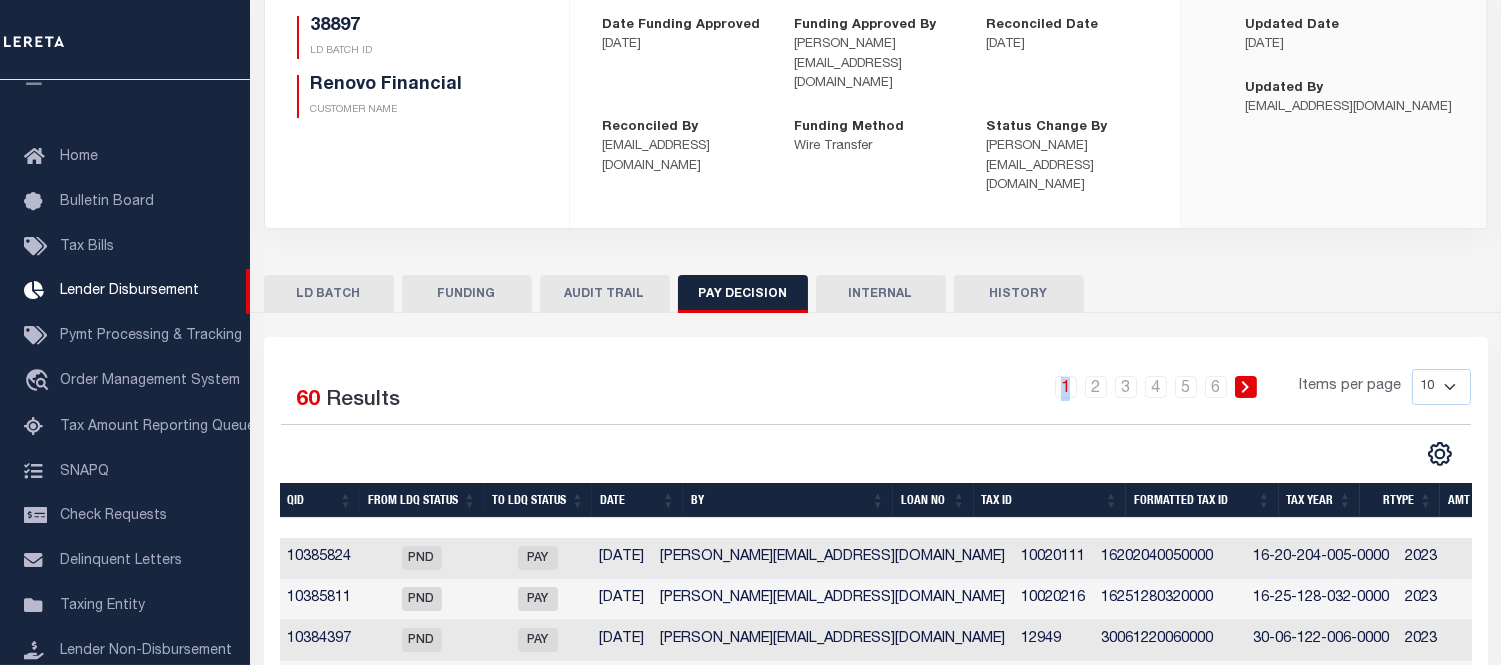 click on "Search
Advanced Search
Save Search Clear Search" at bounding box center (876, 639) 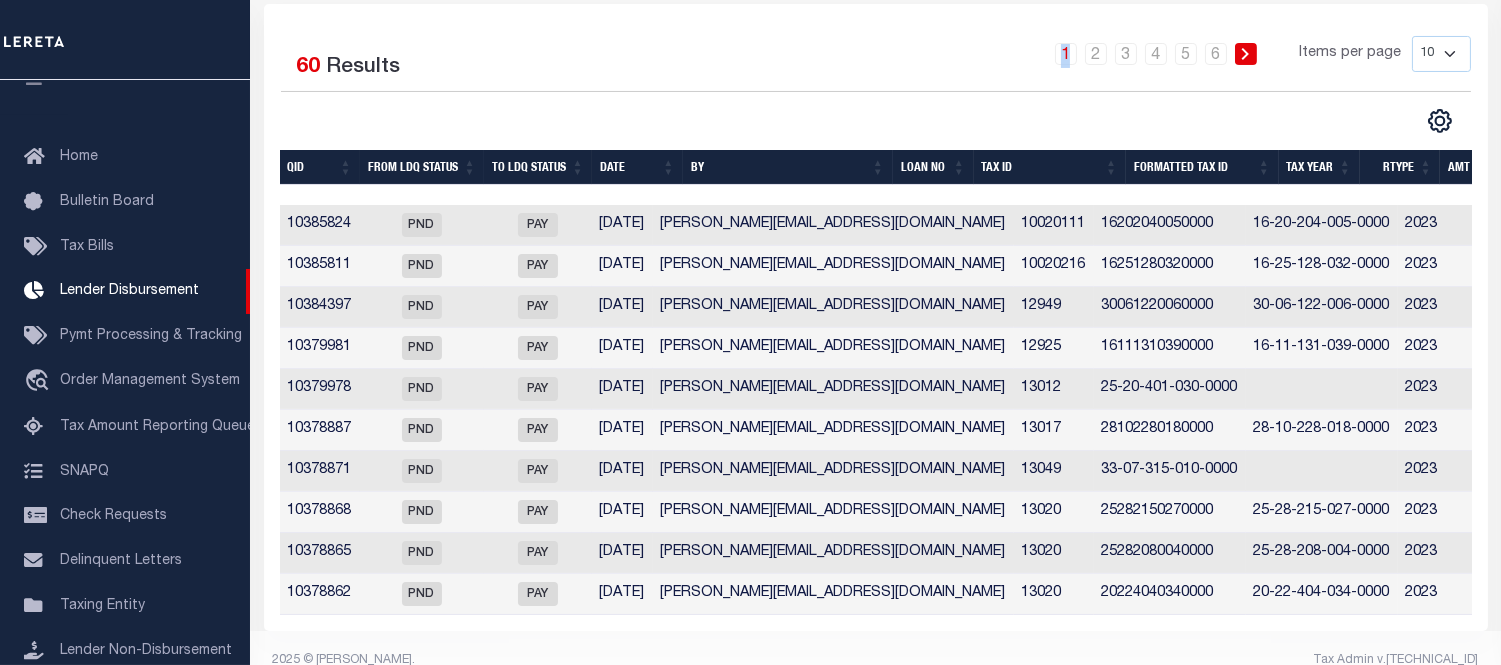 scroll, scrollTop: 0, scrollLeft: 5, axis: horizontal 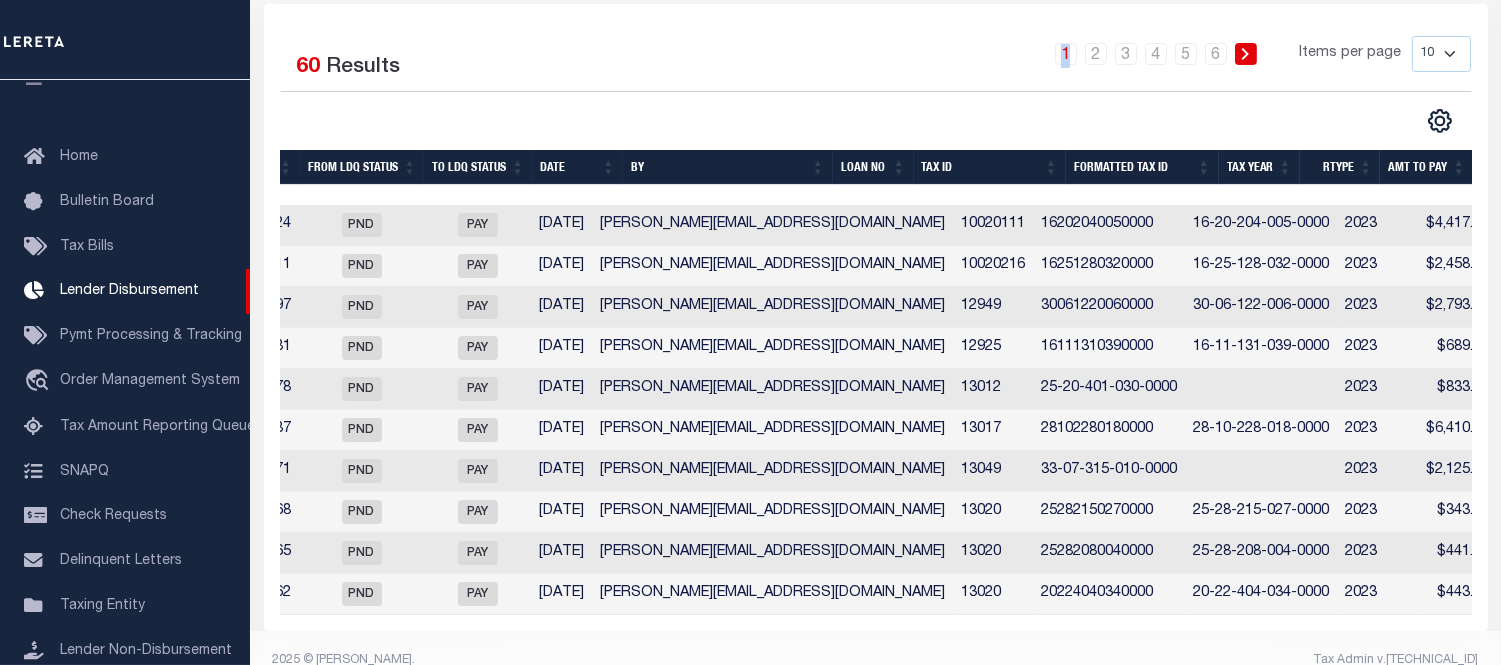 click on "10 25 50 100" at bounding box center [1441, 54] 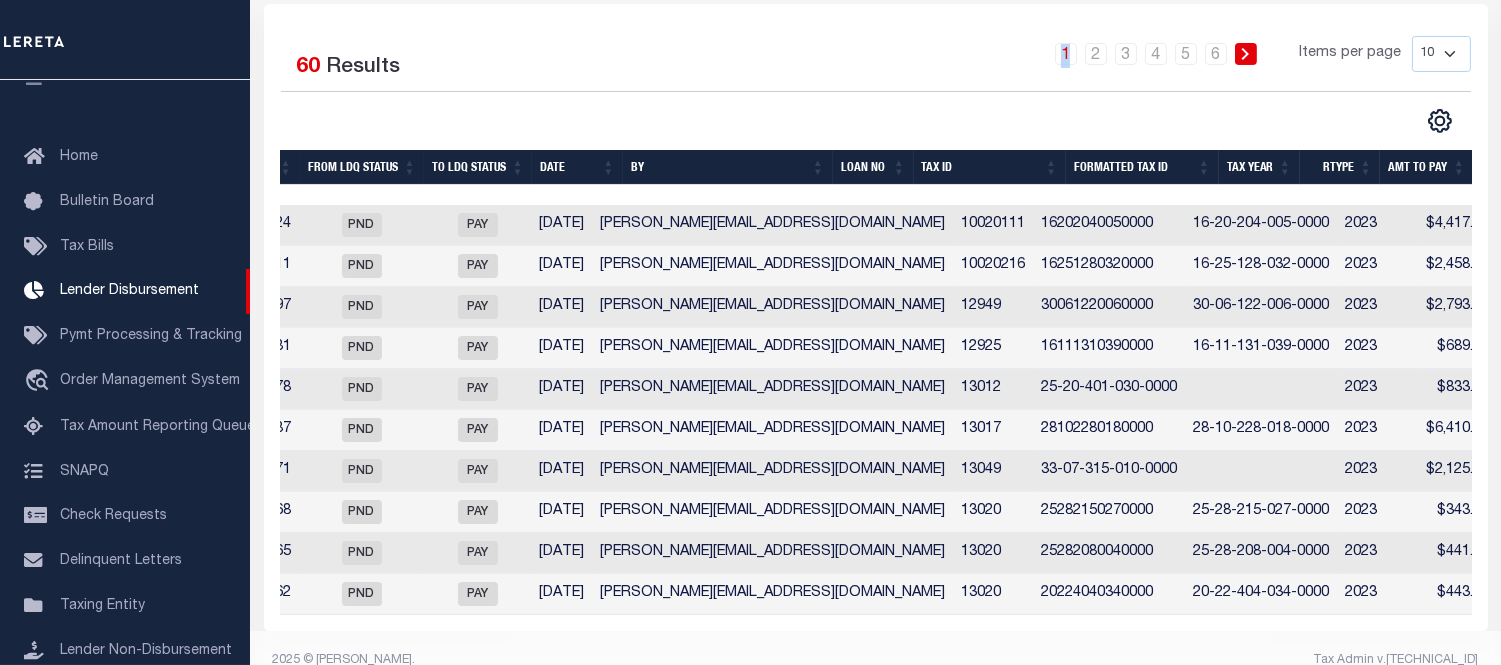scroll, scrollTop: 542, scrollLeft: 0, axis: vertical 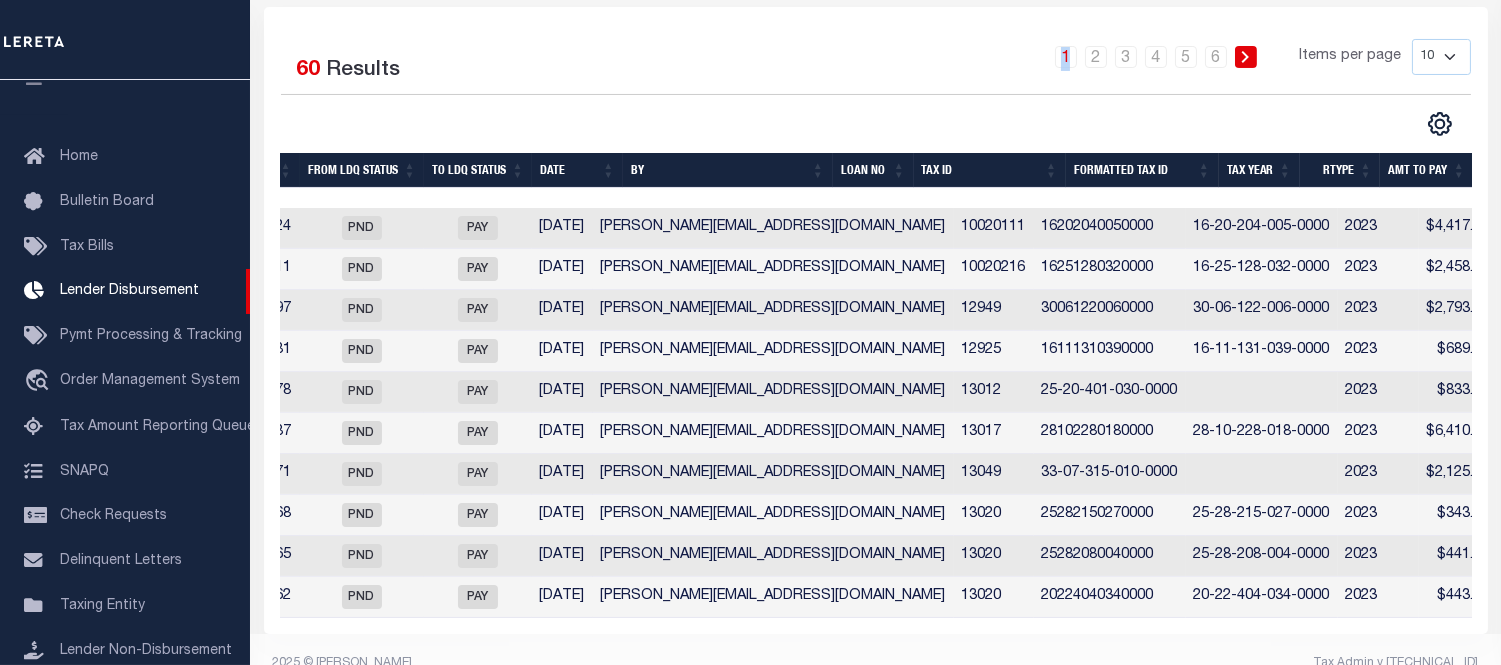 select on "100" 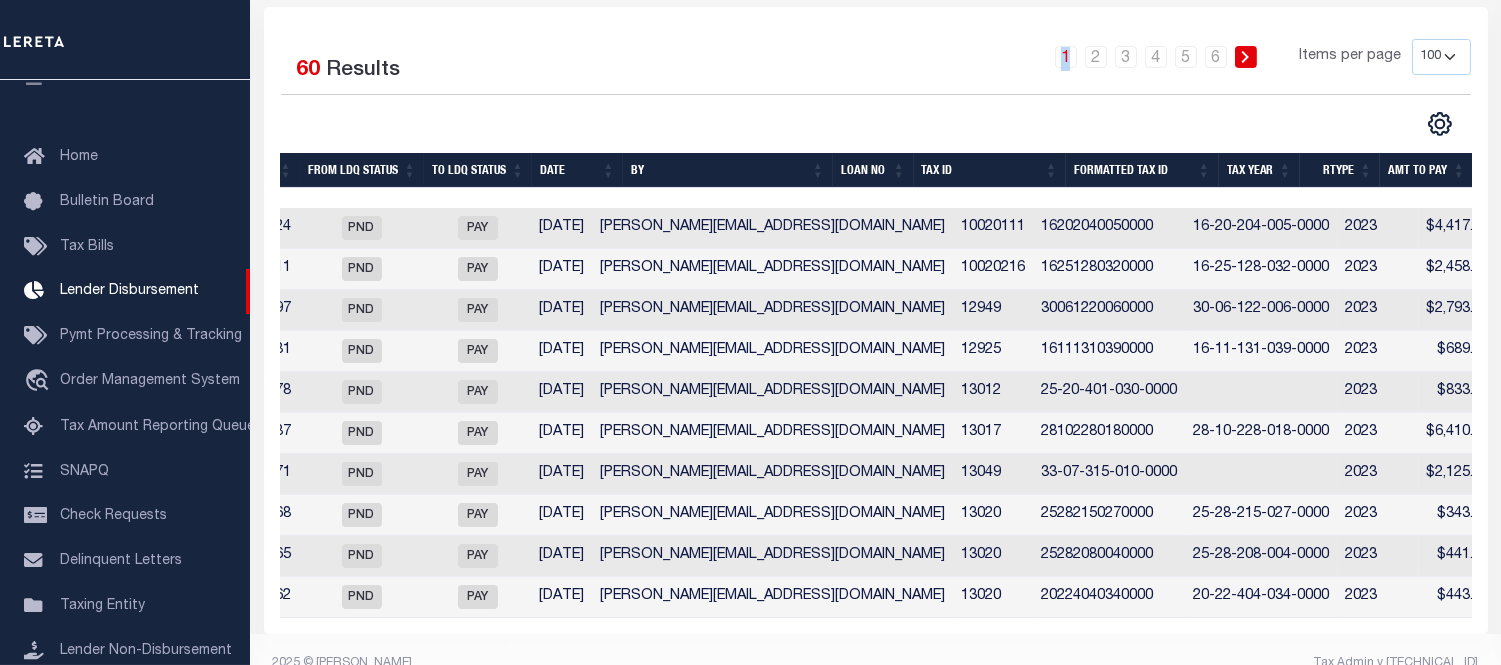 click on "10 25 50 100" at bounding box center [1441, 57] 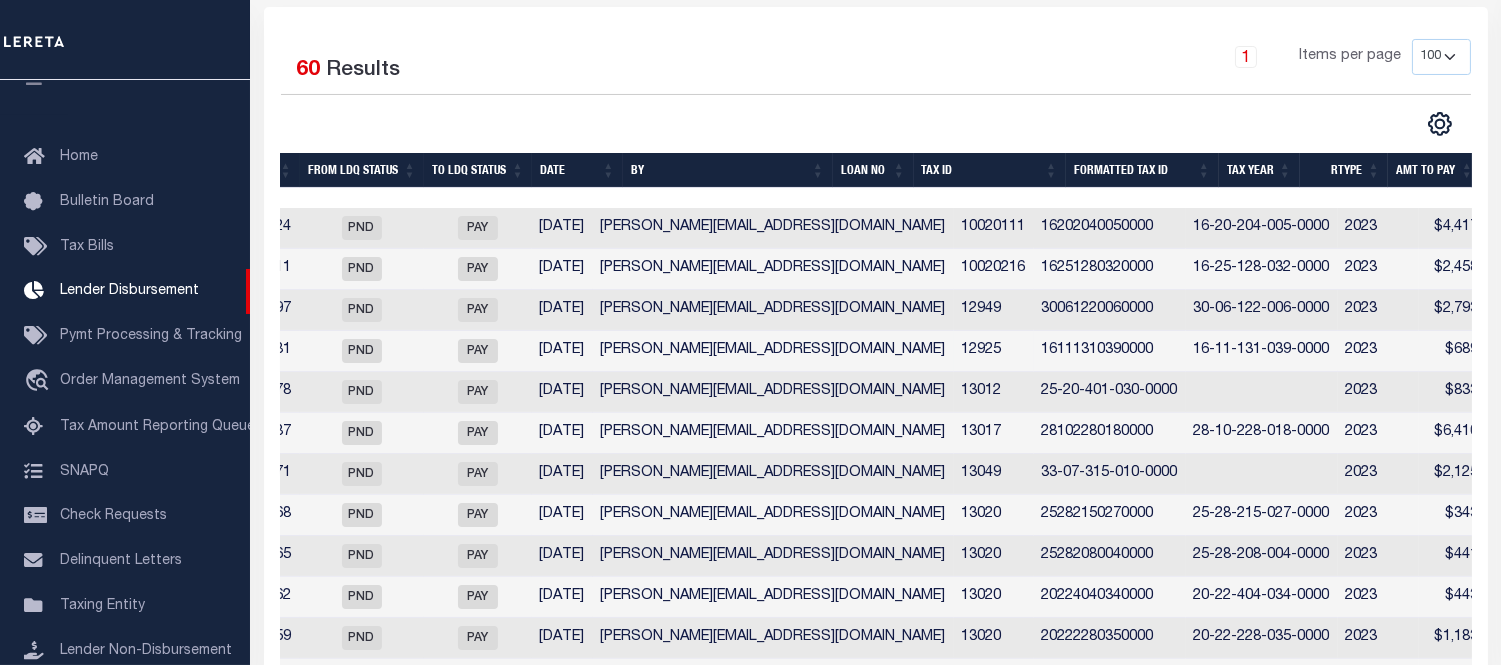 scroll, scrollTop: 764, scrollLeft: 0, axis: vertical 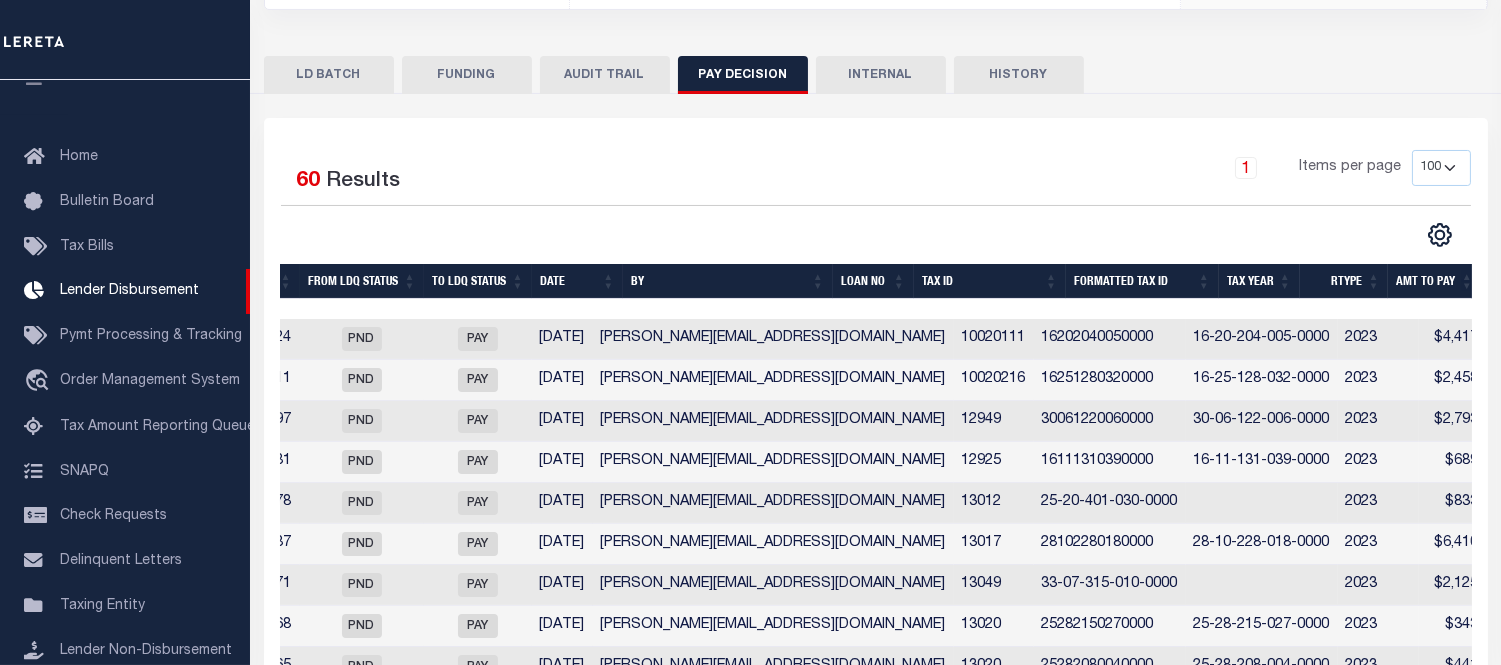 click on "Loan No" at bounding box center (873, 281) 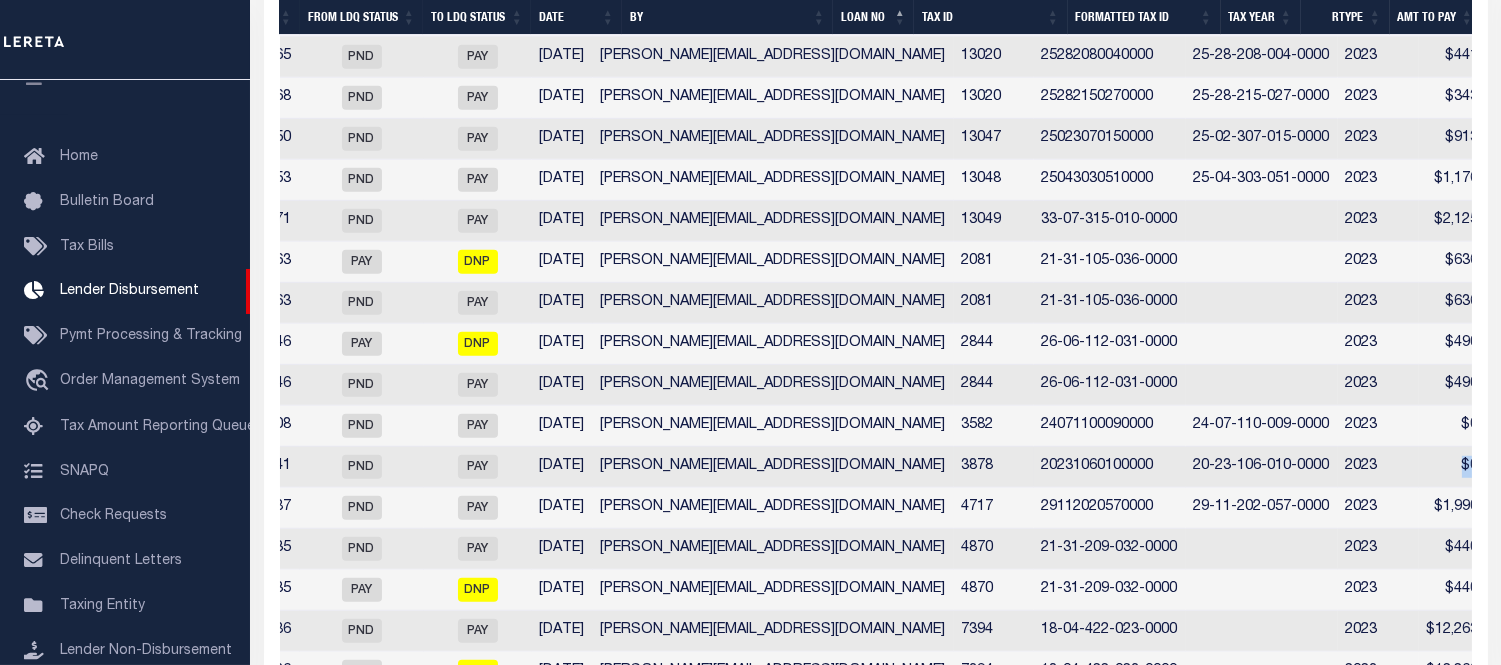 drag, startPoint x: 1430, startPoint y: 433, endPoint x: 1326, endPoint y: 433, distance: 104 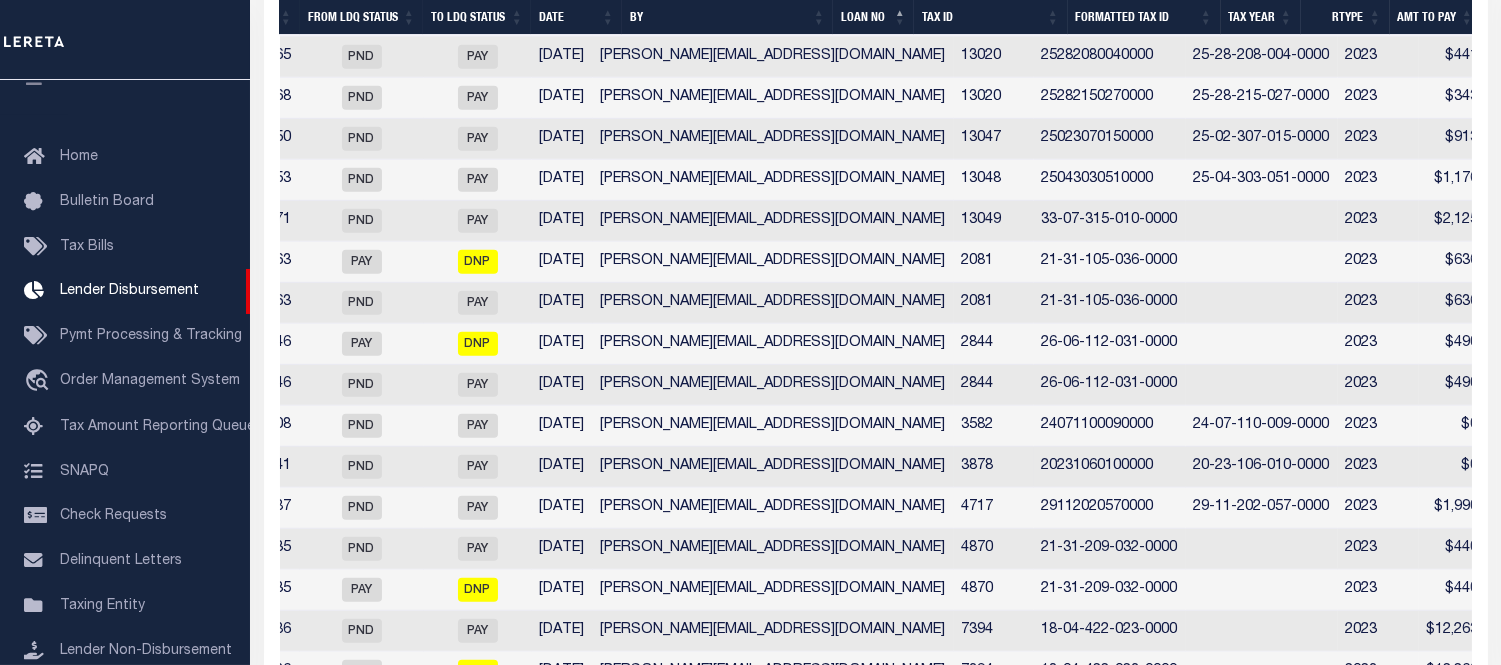 click on "20231060100000" at bounding box center (1110, 467) 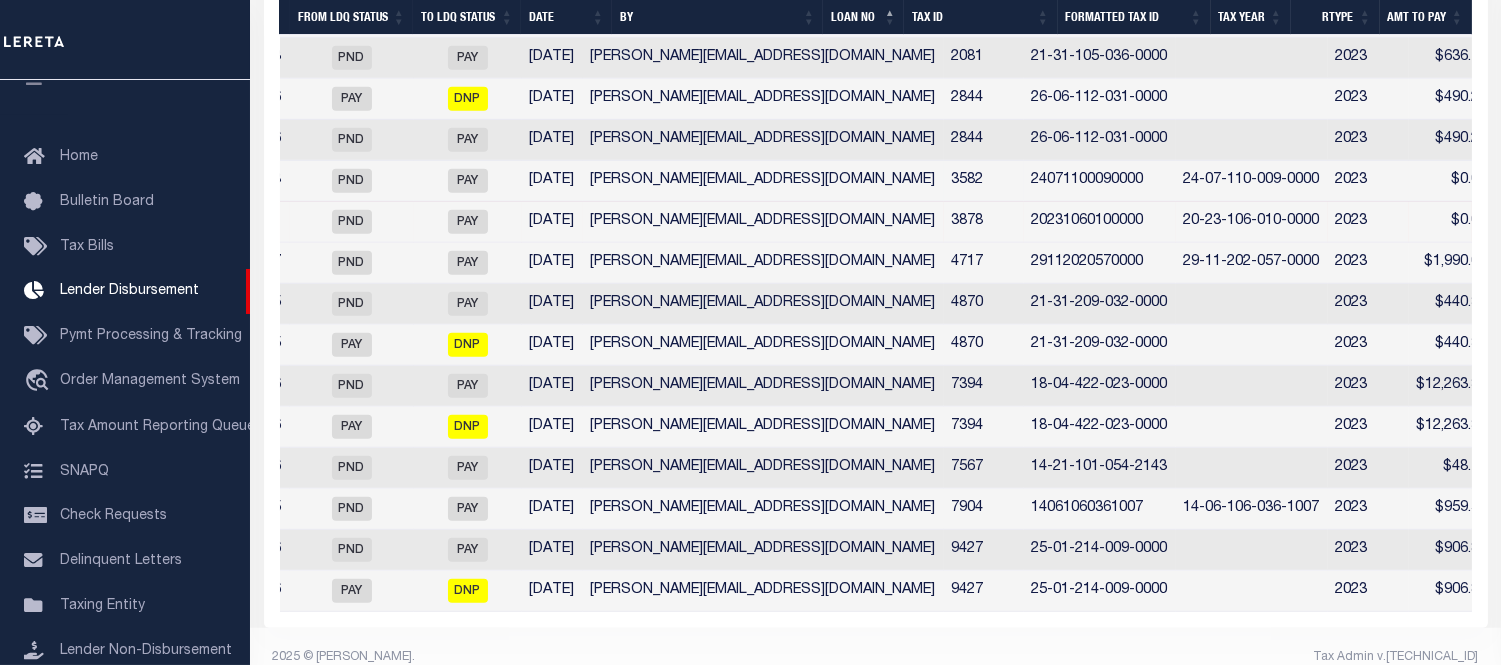 scroll, scrollTop: 2242, scrollLeft: 0, axis: vertical 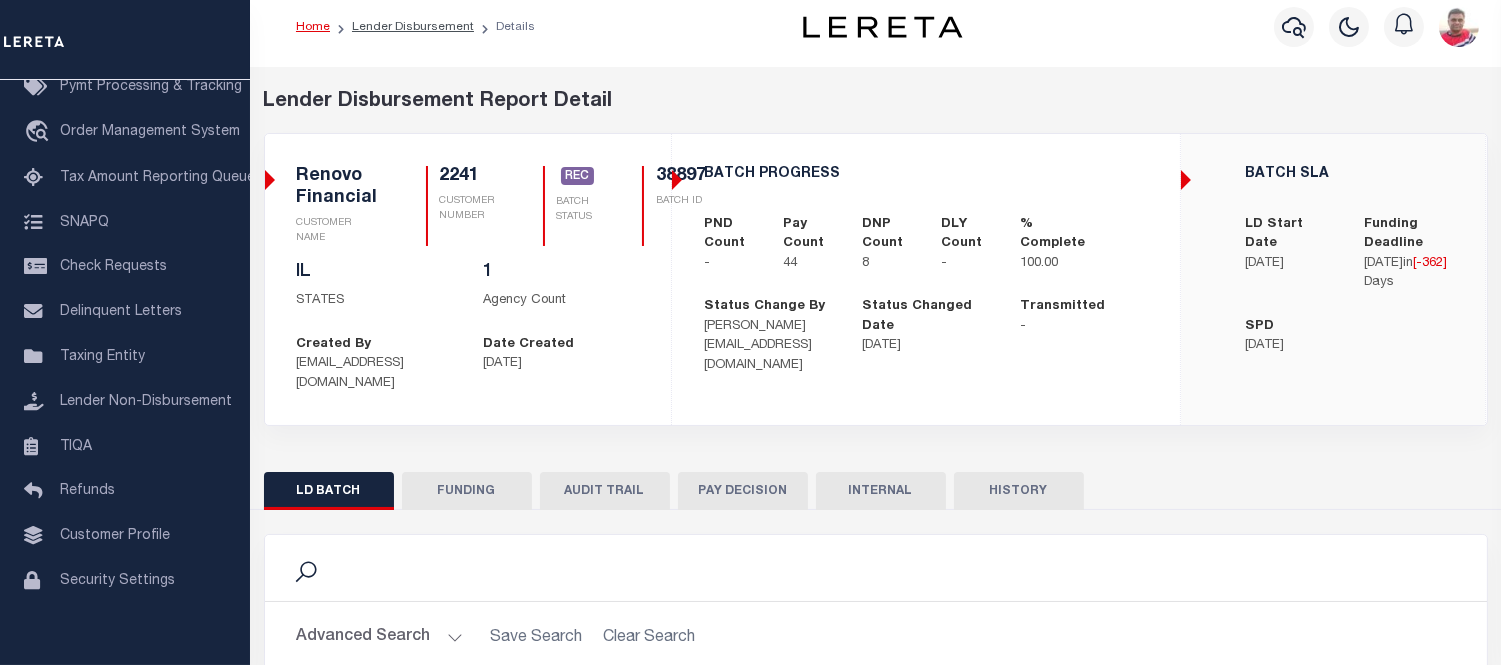 click on "AUDIT TRAIL" at bounding box center (605, 491) 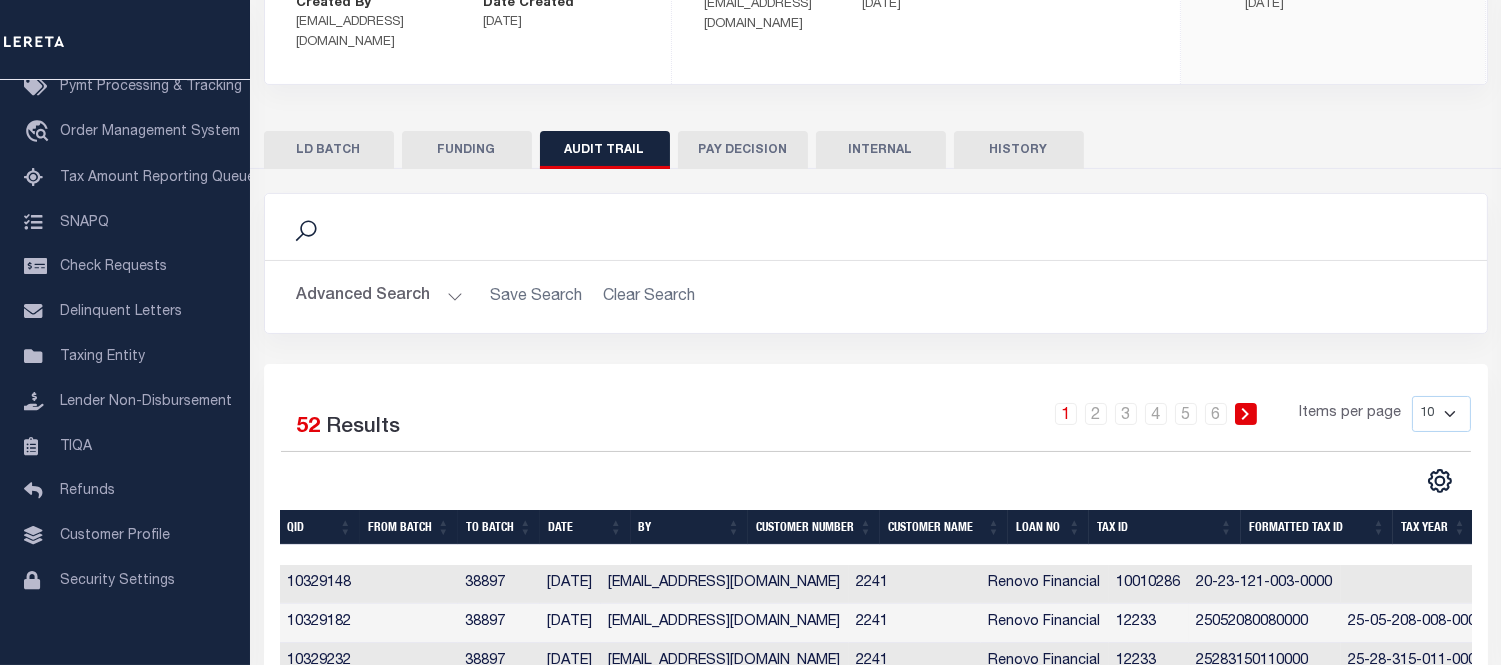 scroll, scrollTop: 713, scrollLeft: 0, axis: vertical 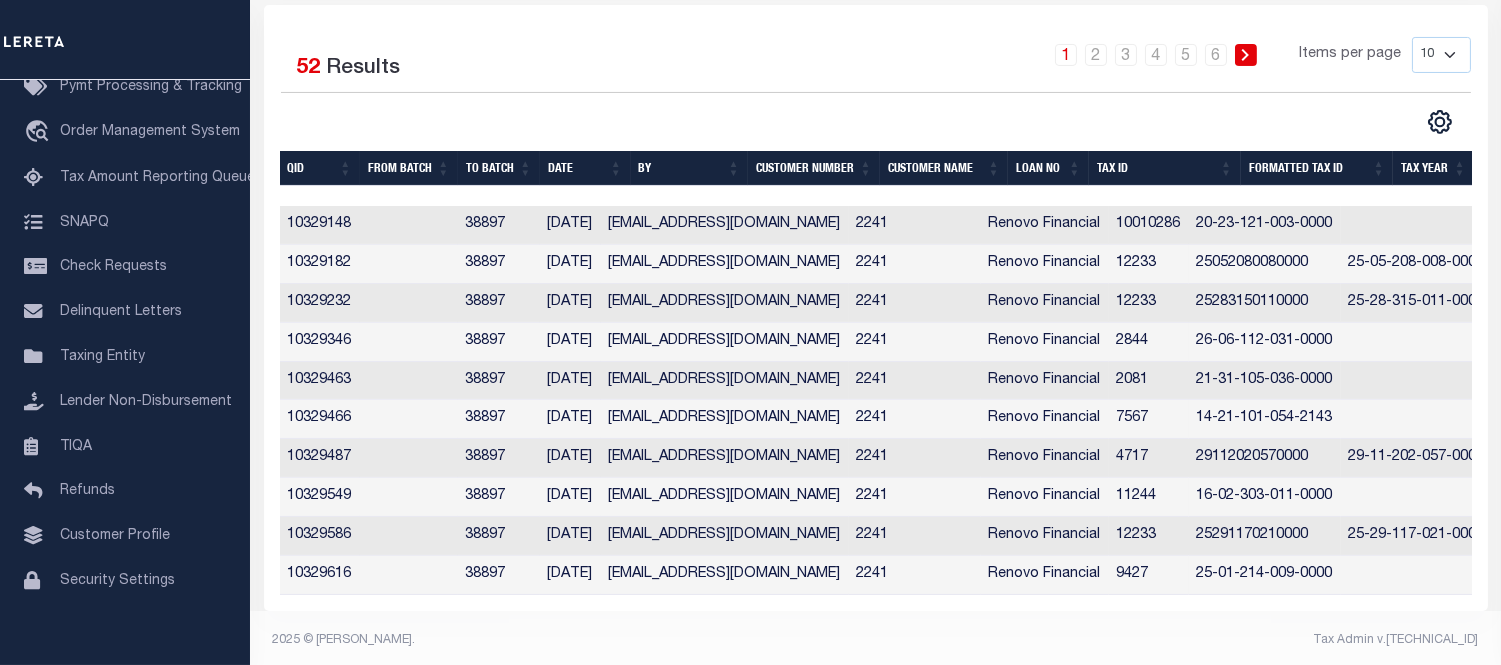 click on "10 25 50 100" at bounding box center (1441, 55) 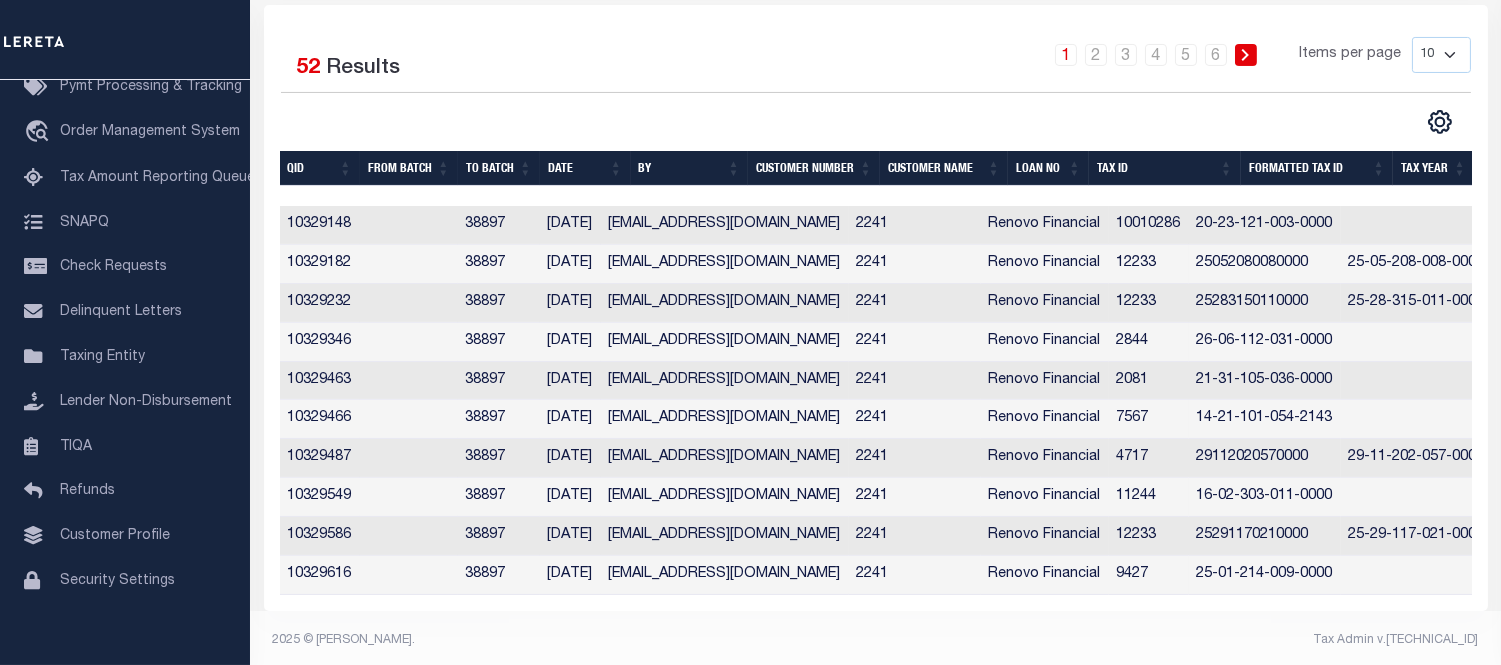select on "100" 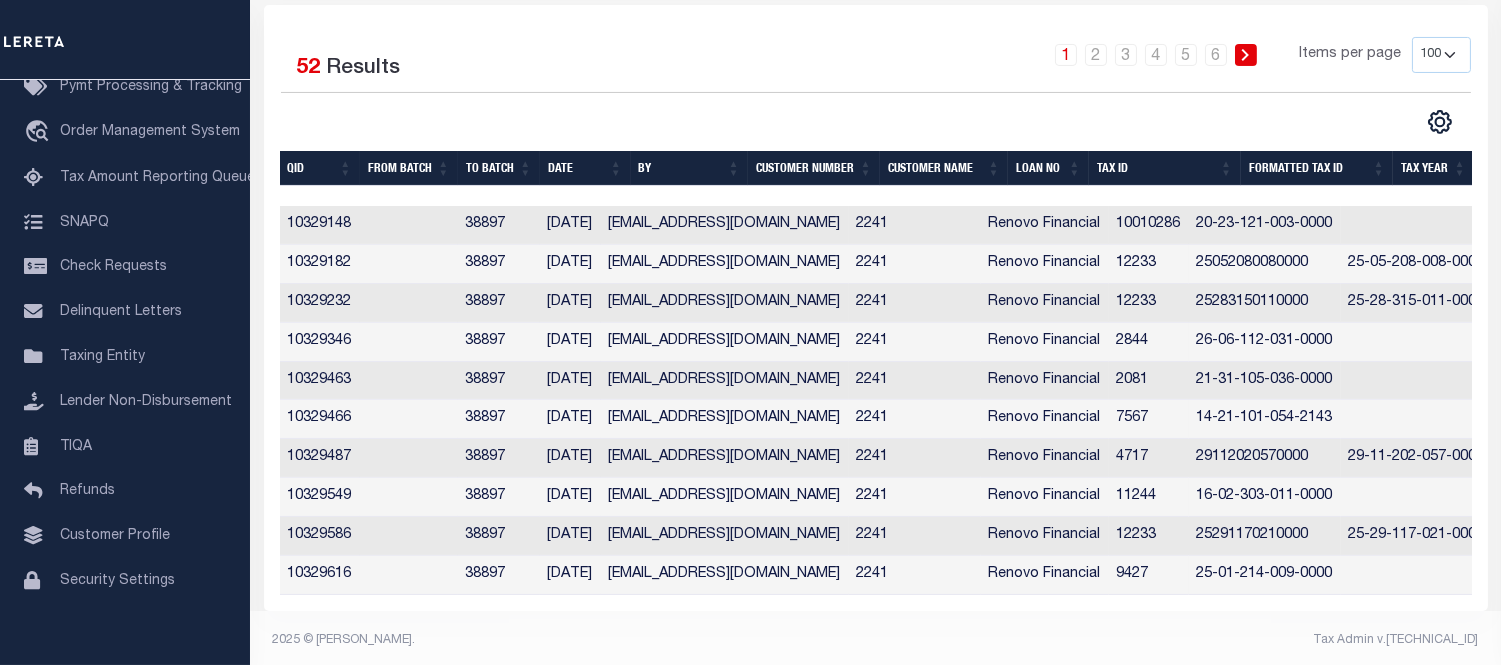 click on "10 25 50 100" at bounding box center [1441, 55] 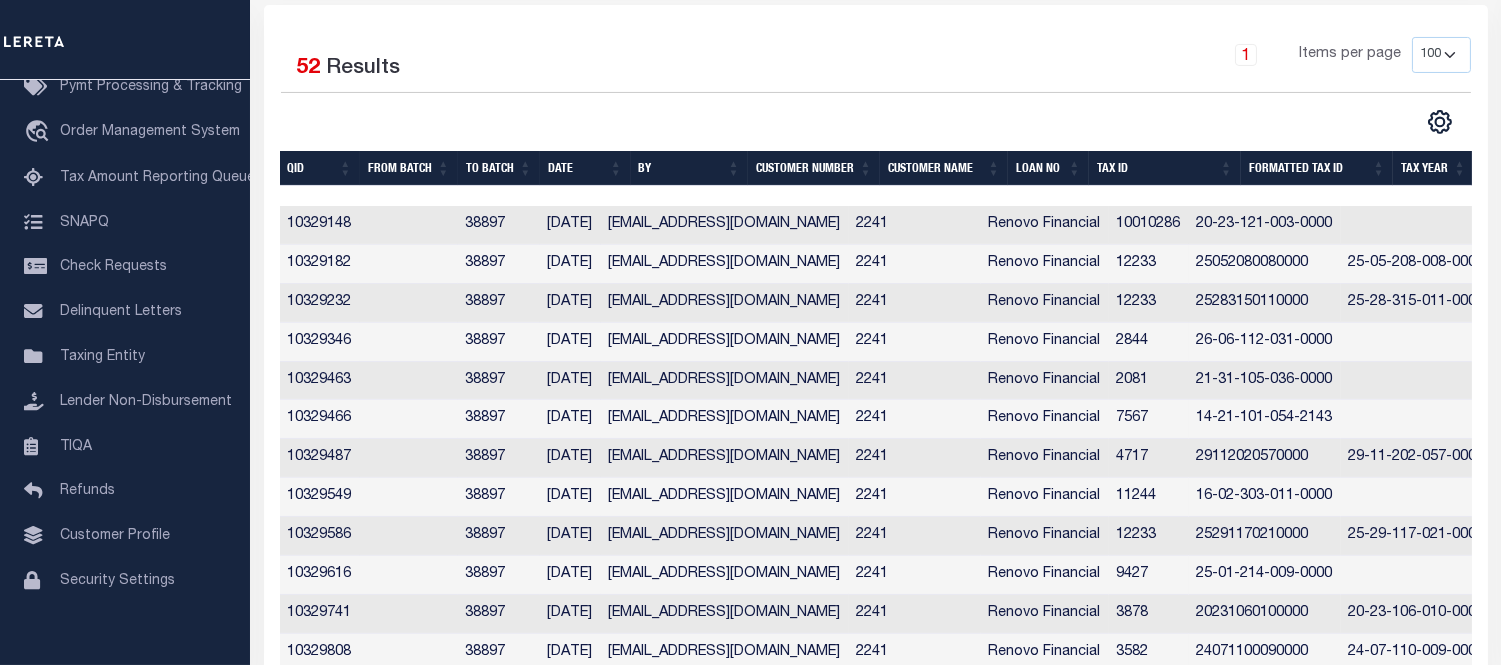 click on "Loan No" at bounding box center (1048, 168) 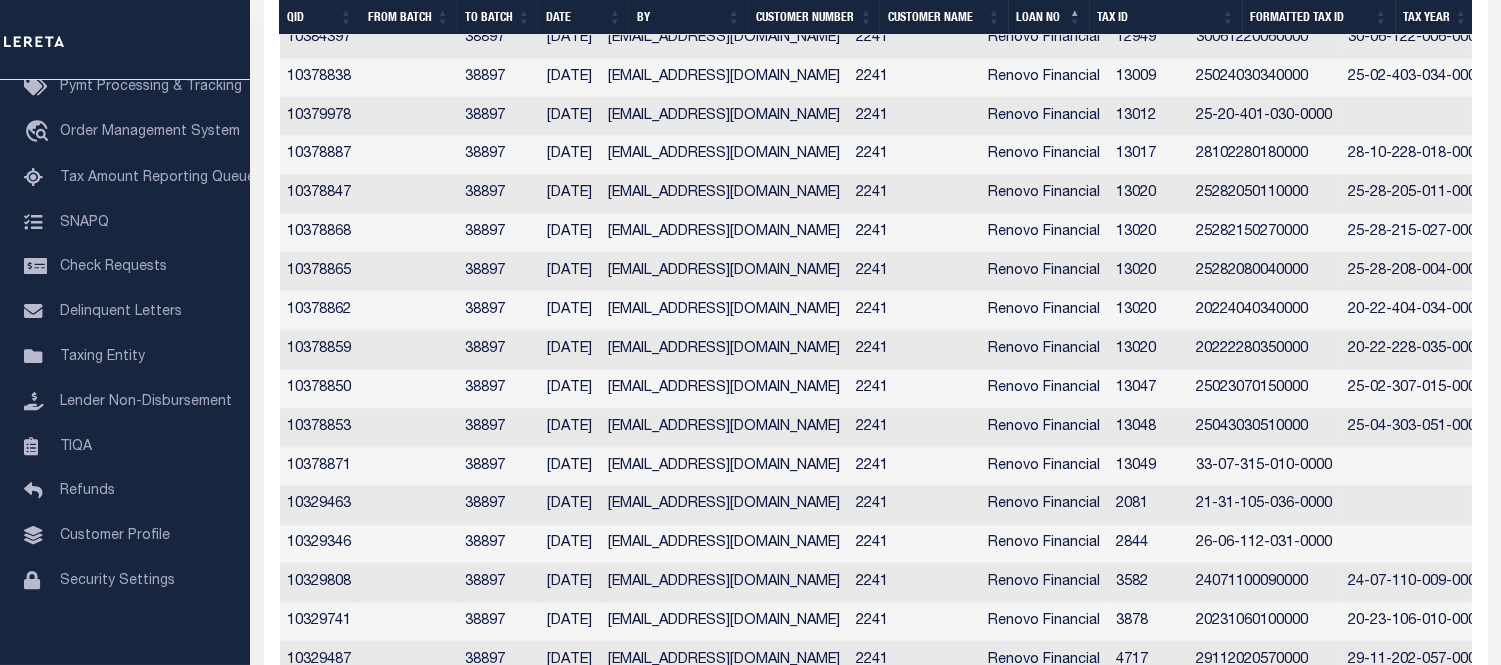 scroll, scrollTop: 2268, scrollLeft: 0, axis: vertical 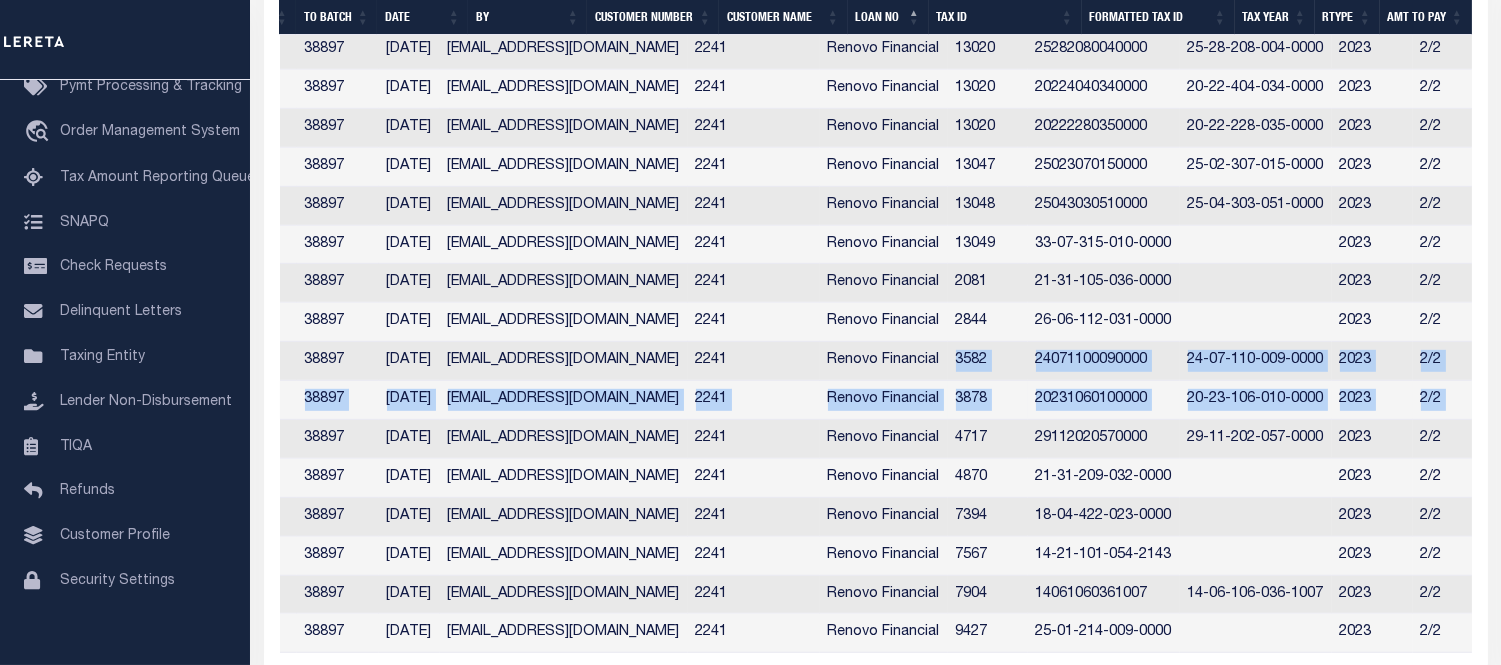 drag, startPoint x: 851, startPoint y: 344, endPoint x: 1410, endPoint y: 371, distance: 559.6517 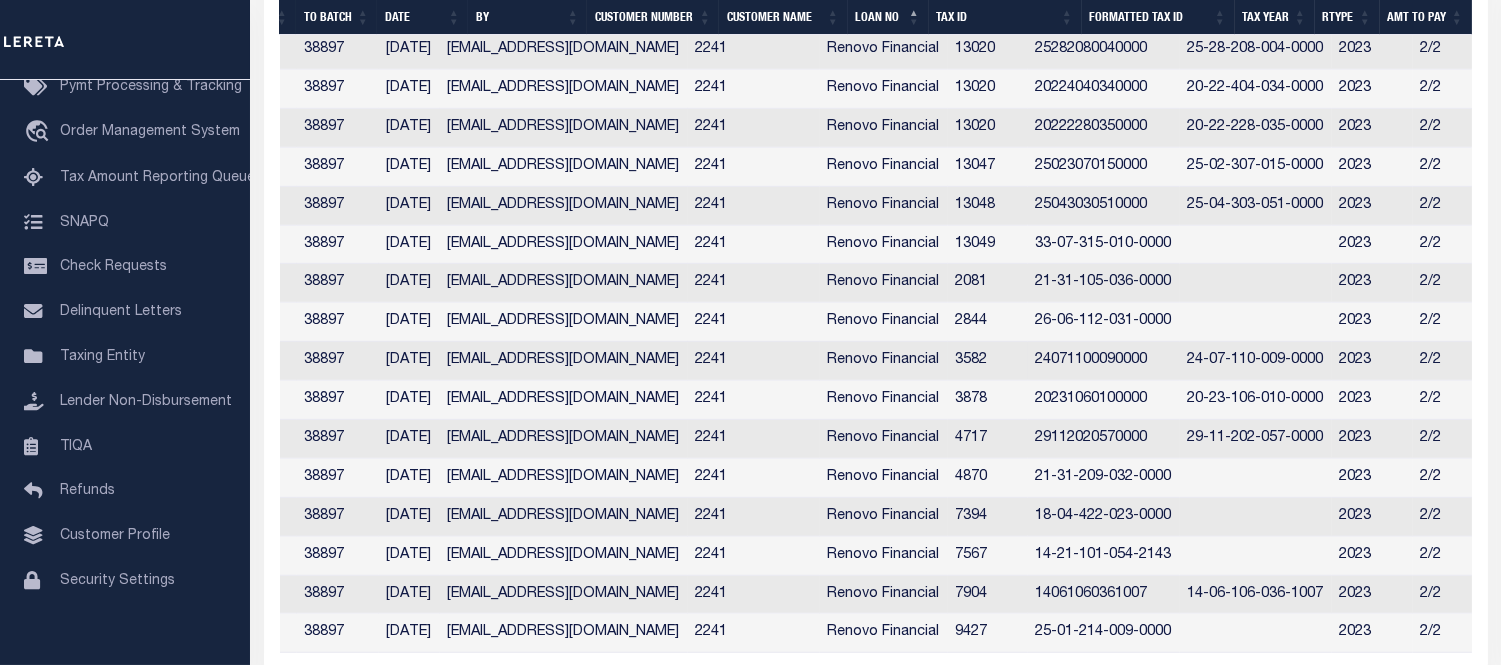 click on "2241" at bounding box center [754, 361] 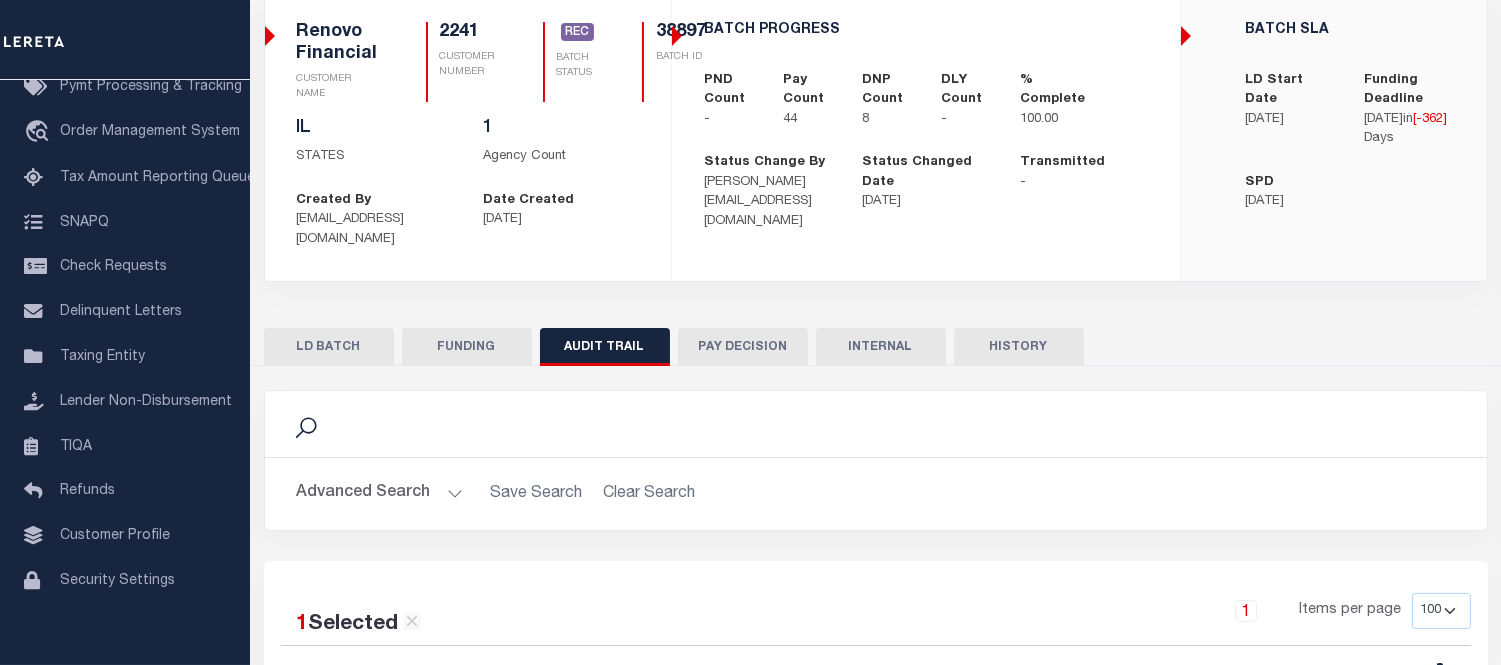 scroll, scrollTop: 0, scrollLeft: 0, axis: both 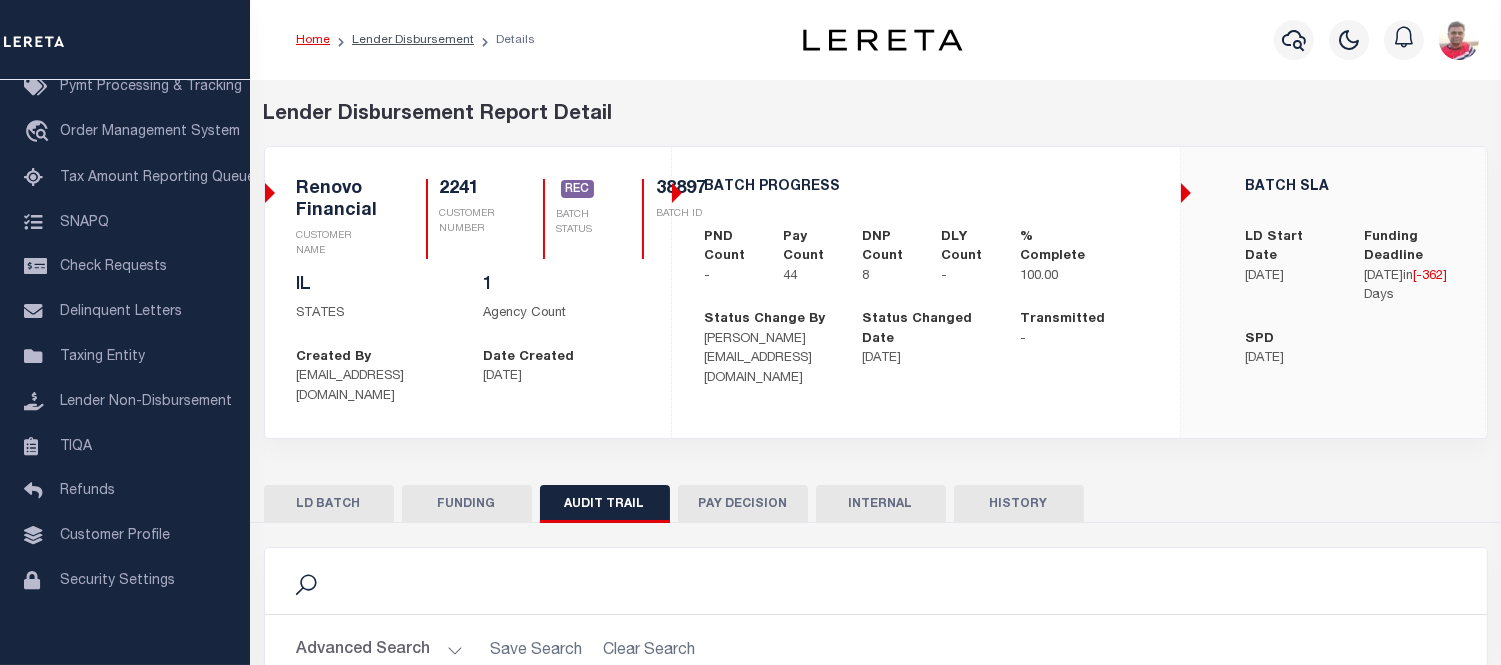 click on "FUNDING" at bounding box center (467, 504) 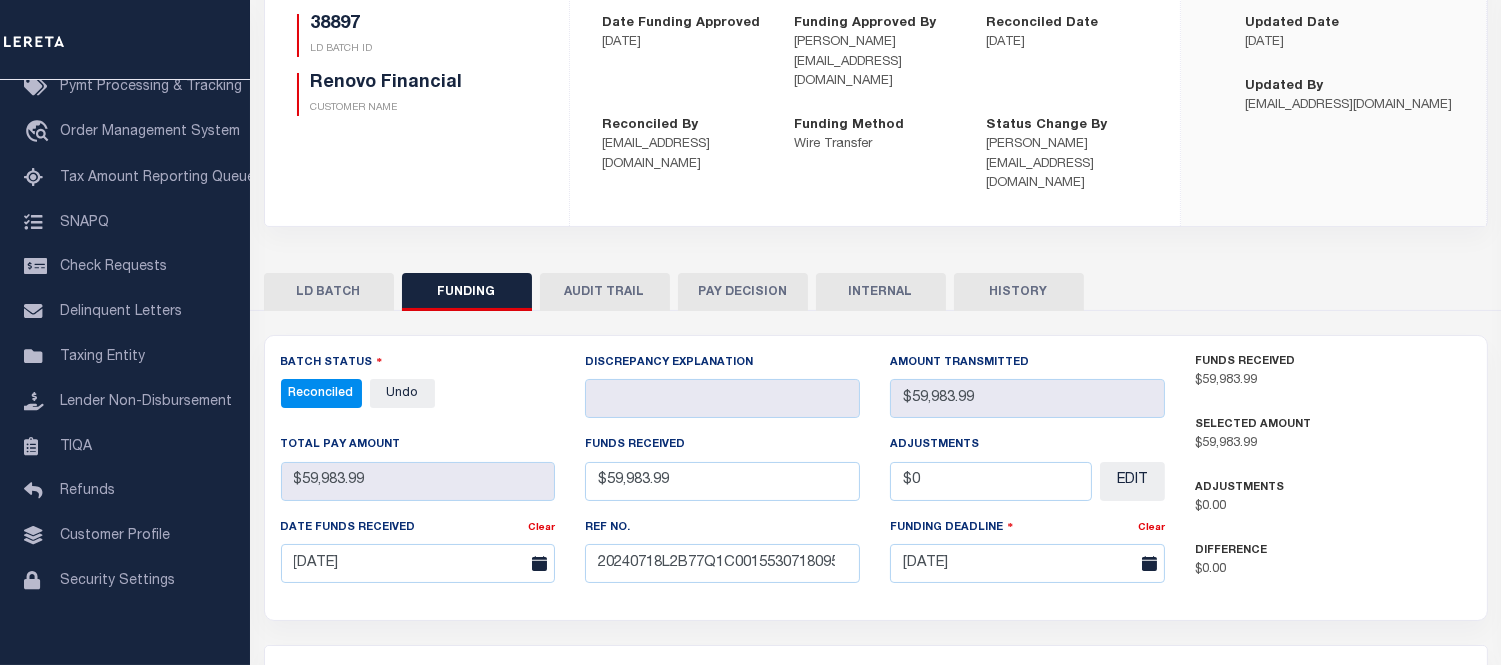 select on "100" 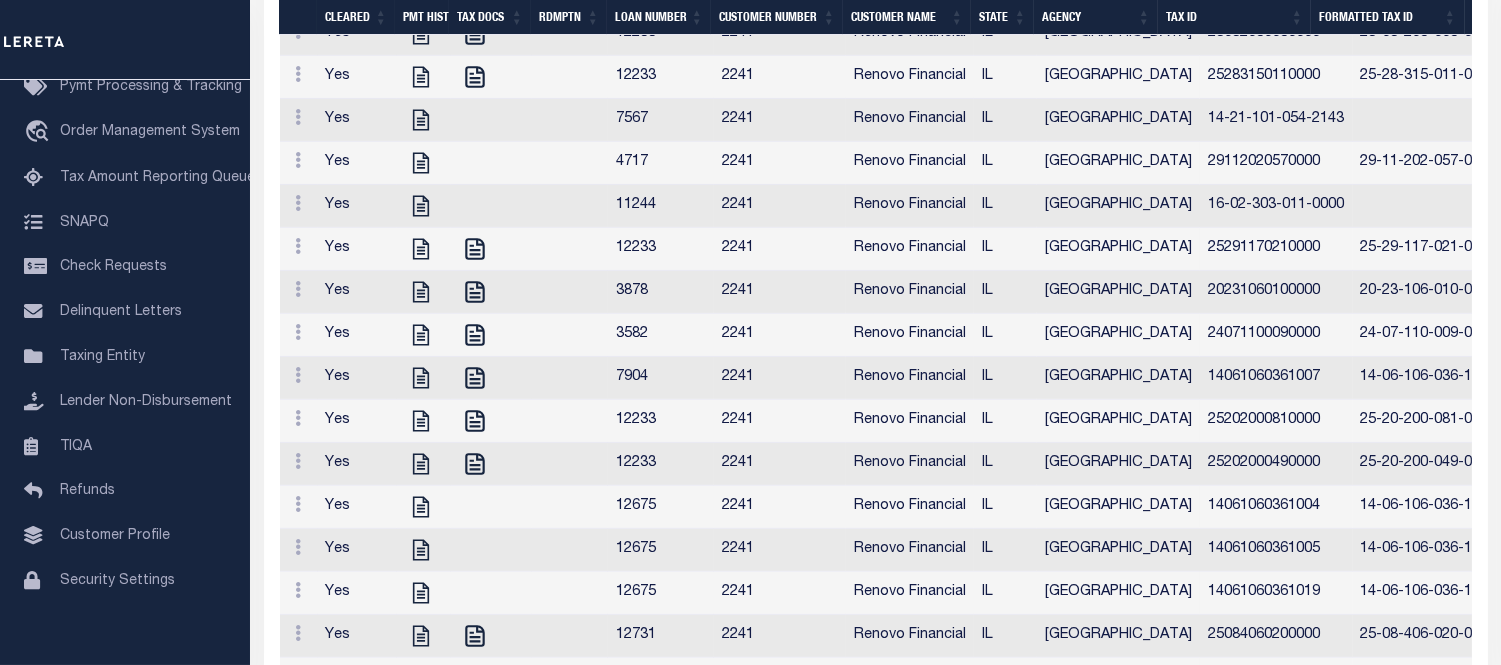 scroll, scrollTop: 992, scrollLeft: 0, axis: vertical 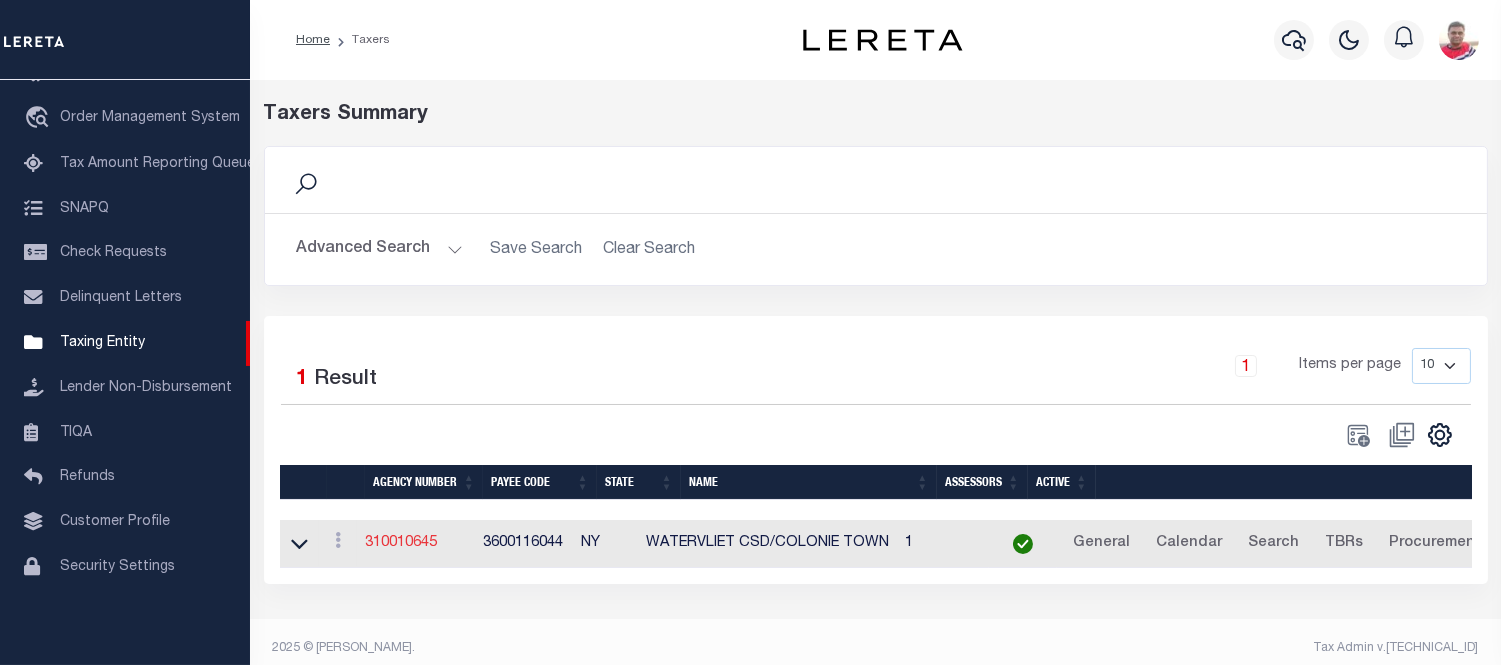 click on "310010645" at bounding box center [401, 543] 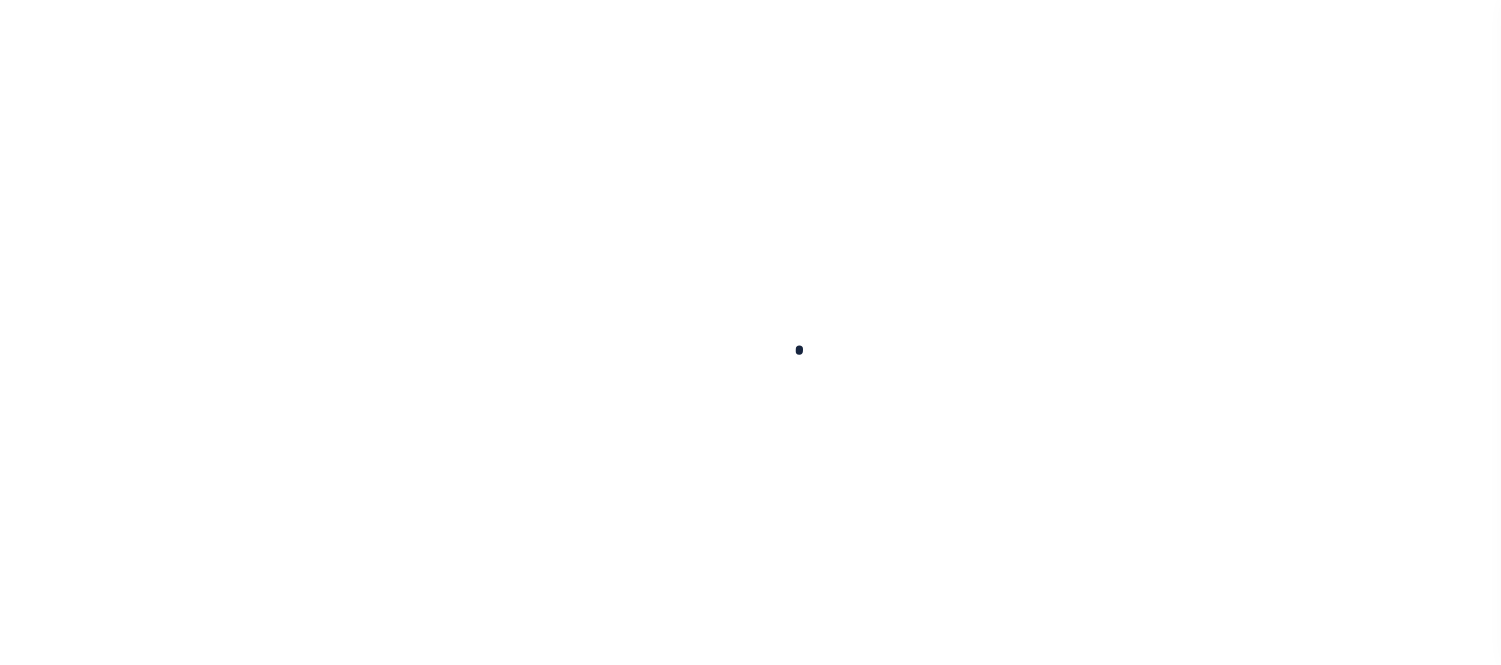 select 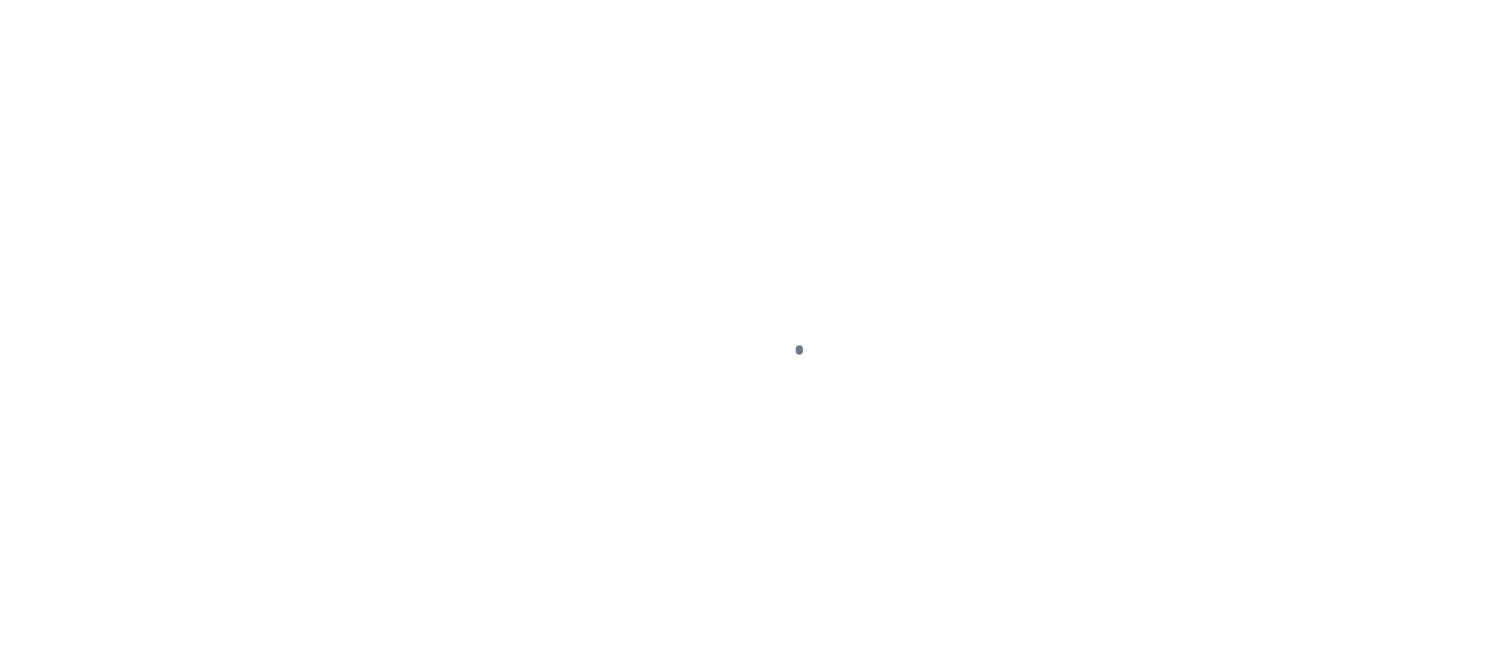 checkbox on "false" 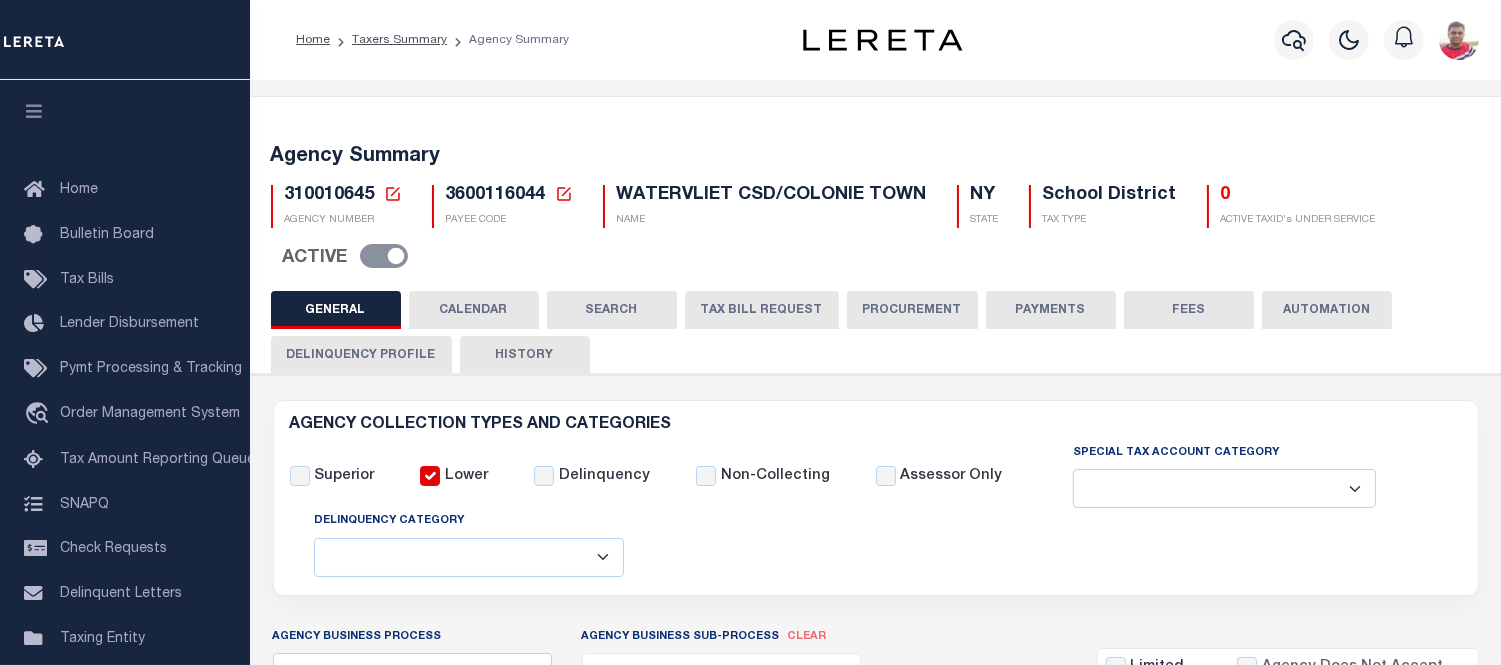 click on "CALENDAR" at bounding box center [474, 310] 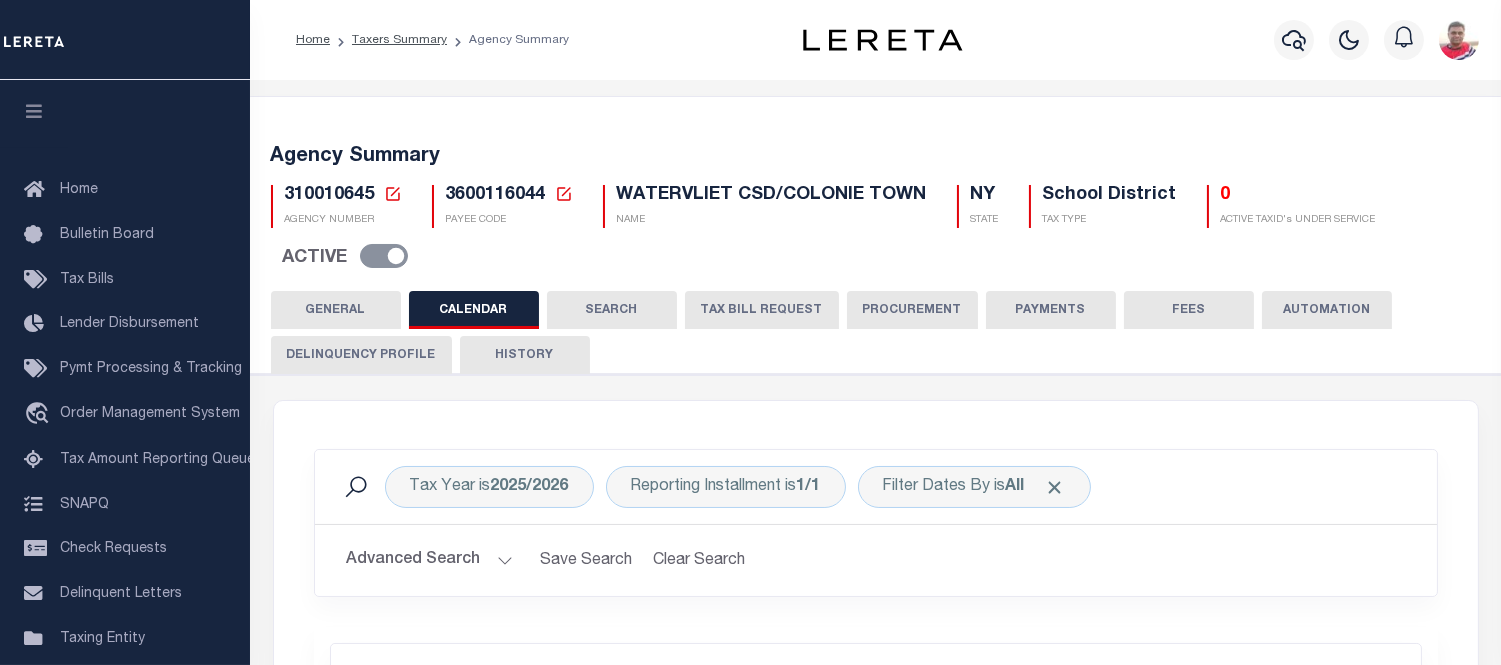 checkbox on "false" 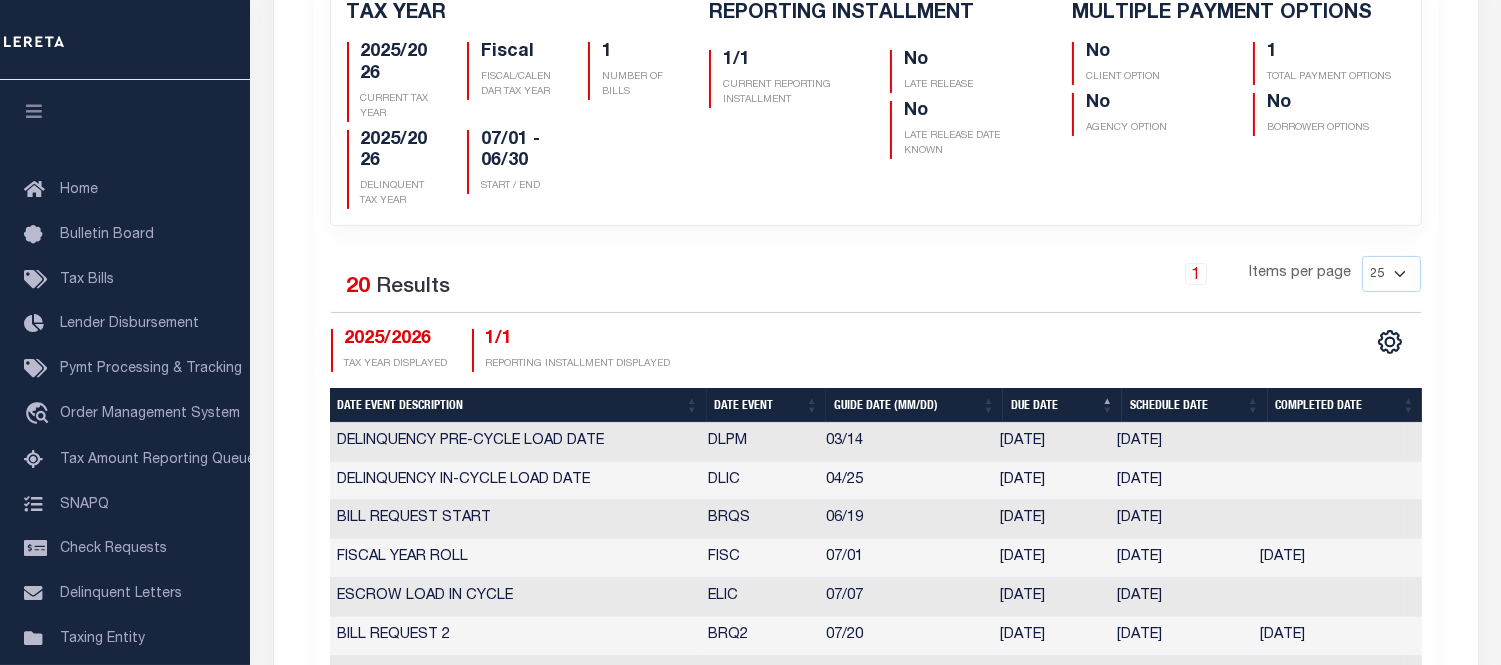 scroll, scrollTop: 333, scrollLeft: 0, axis: vertical 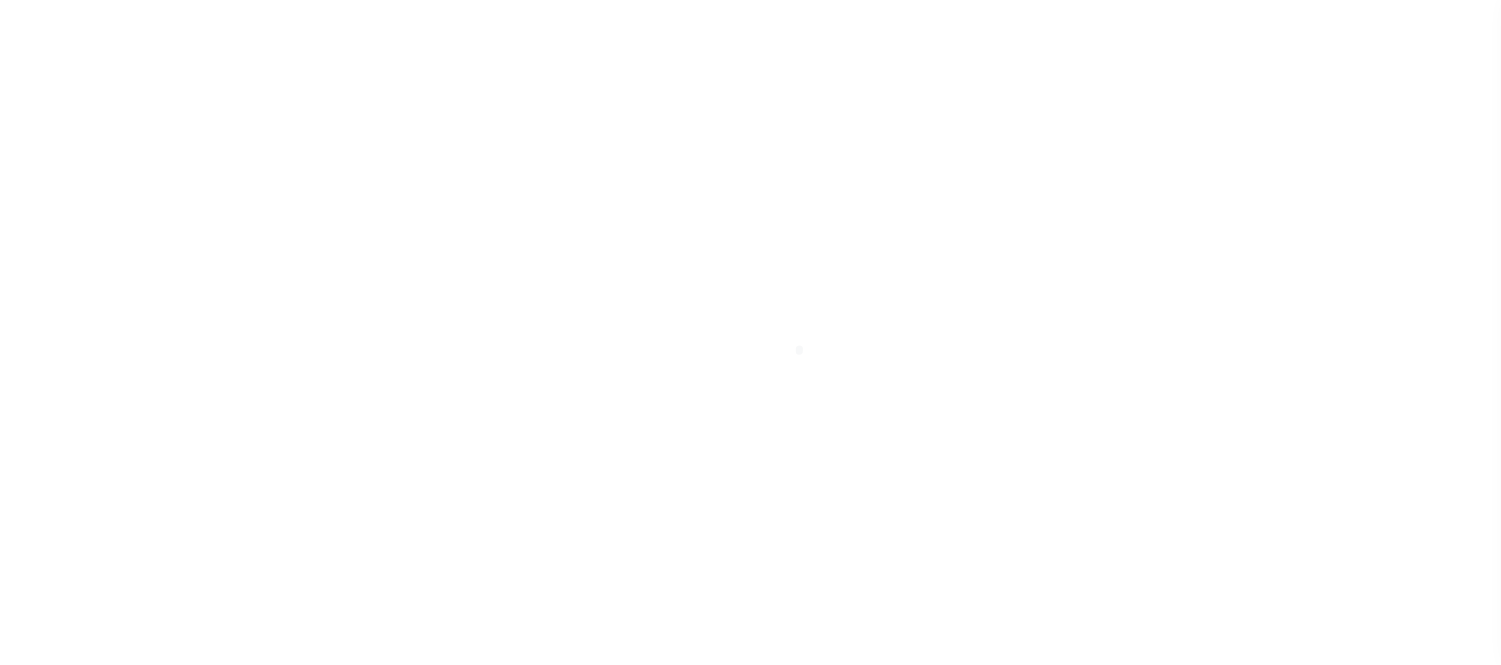 select 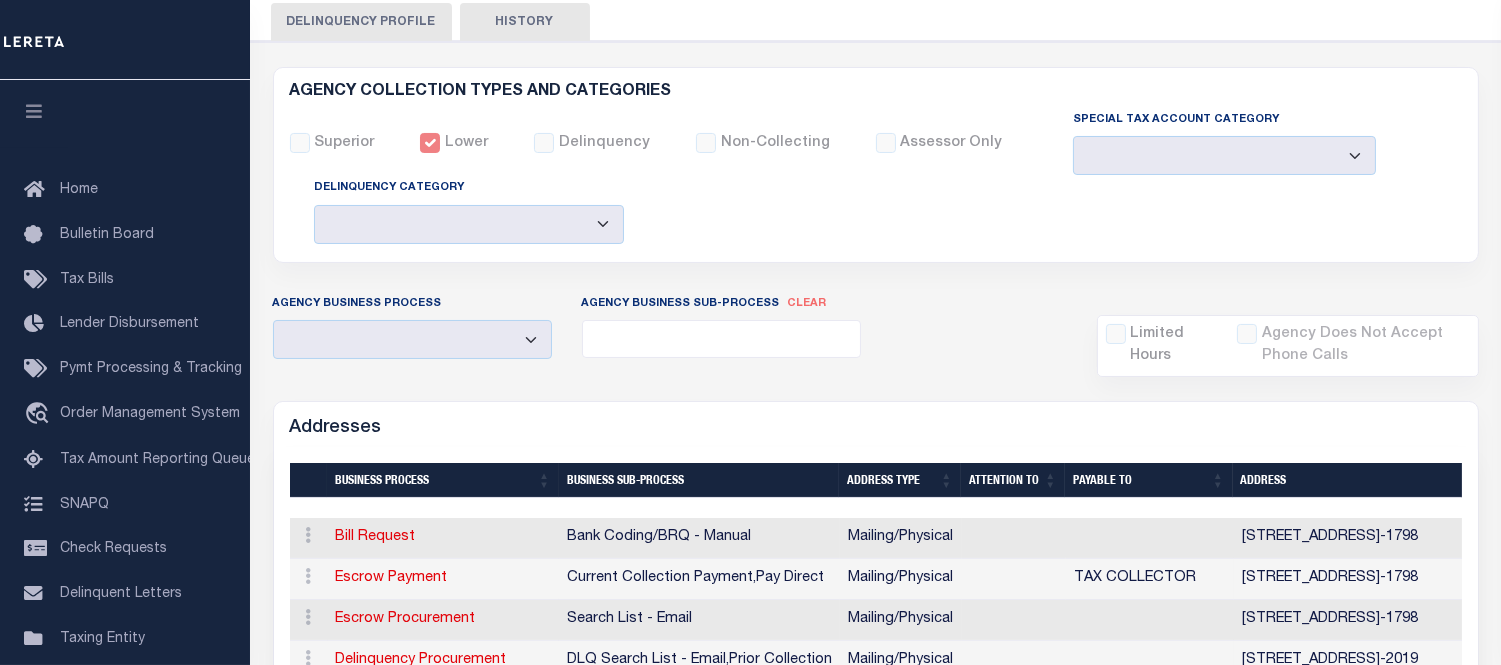 scroll, scrollTop: 0, scrollLeft: 0, axis: both 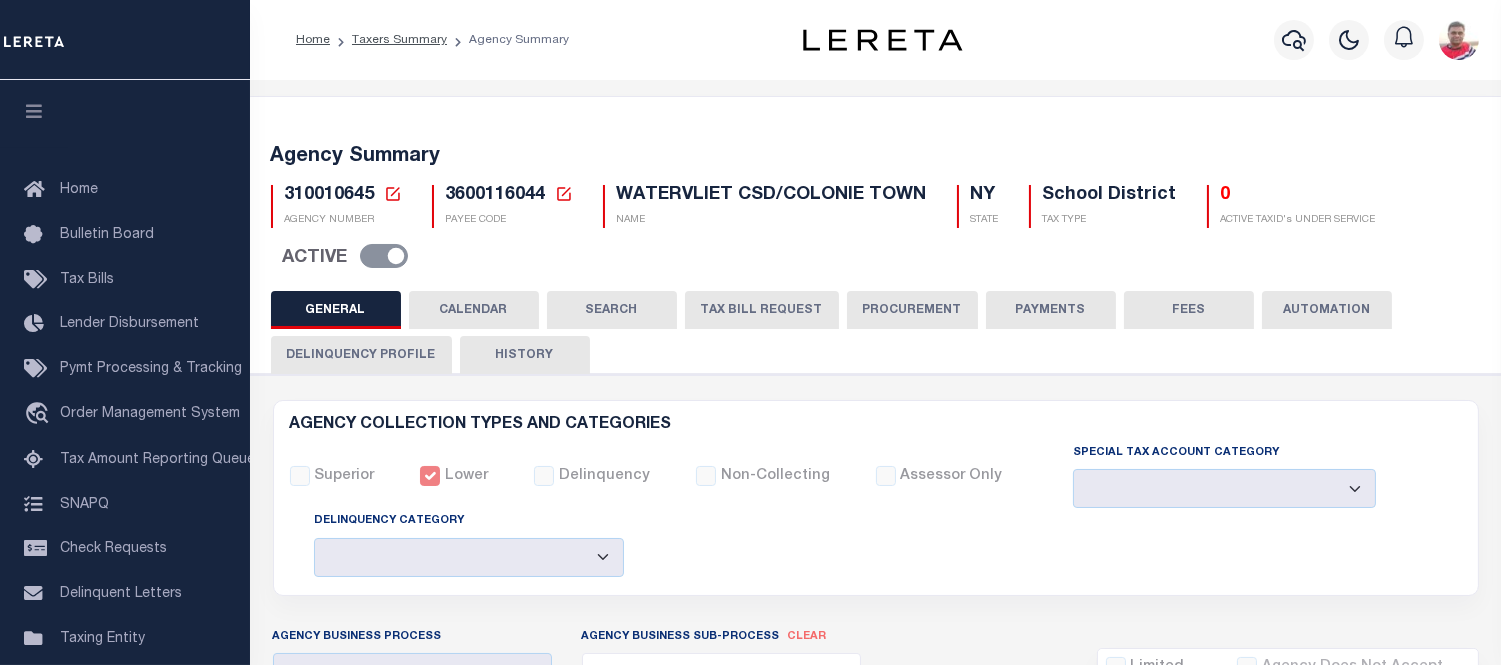 click on "CALENDAR" at bounding box center (474, 310) 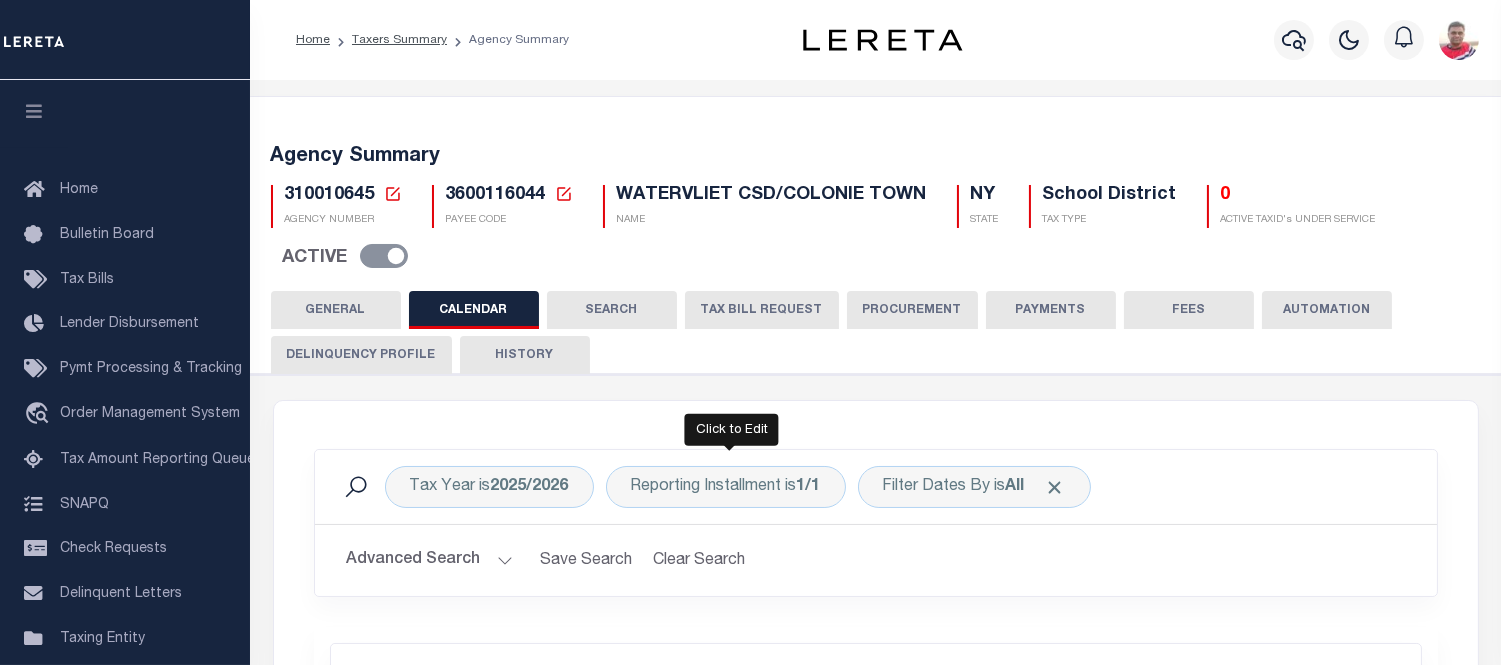 scroll, scrollTop: 333, scrollLeft: 0, axis: vertical 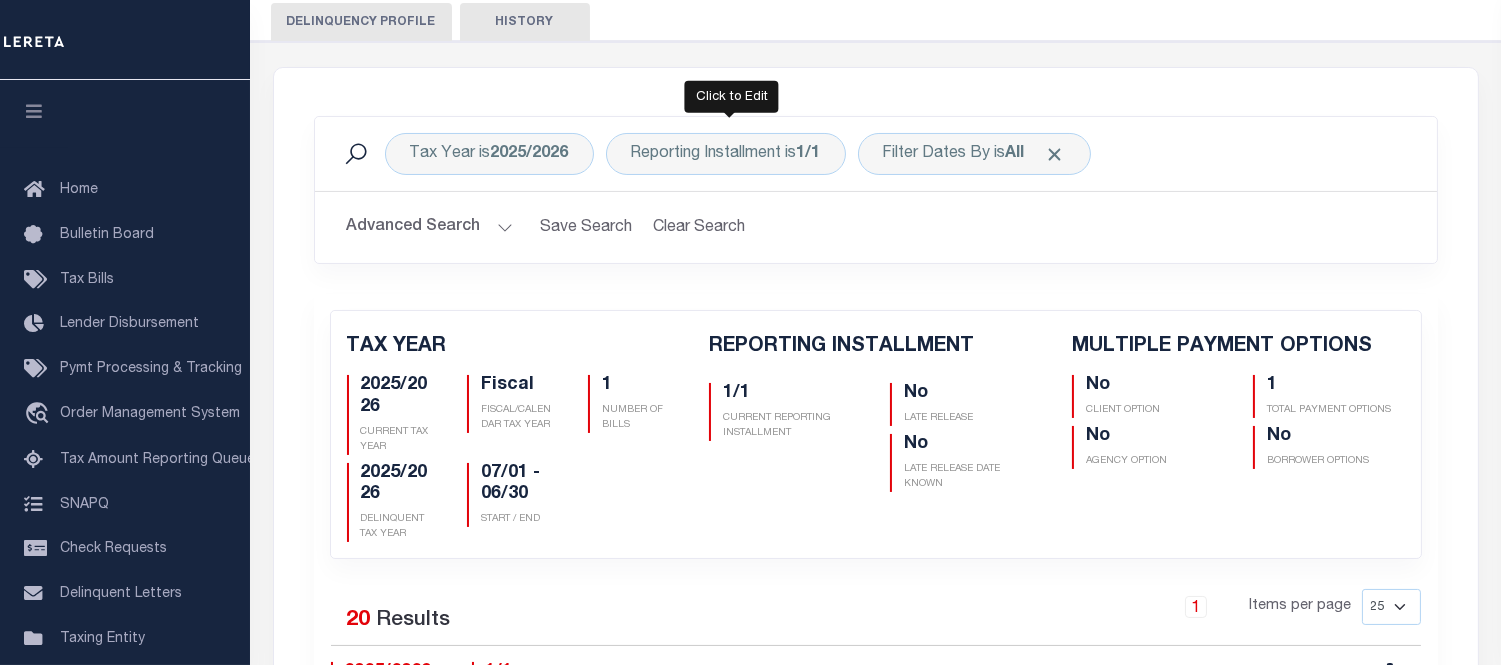 checkbox on "false" 